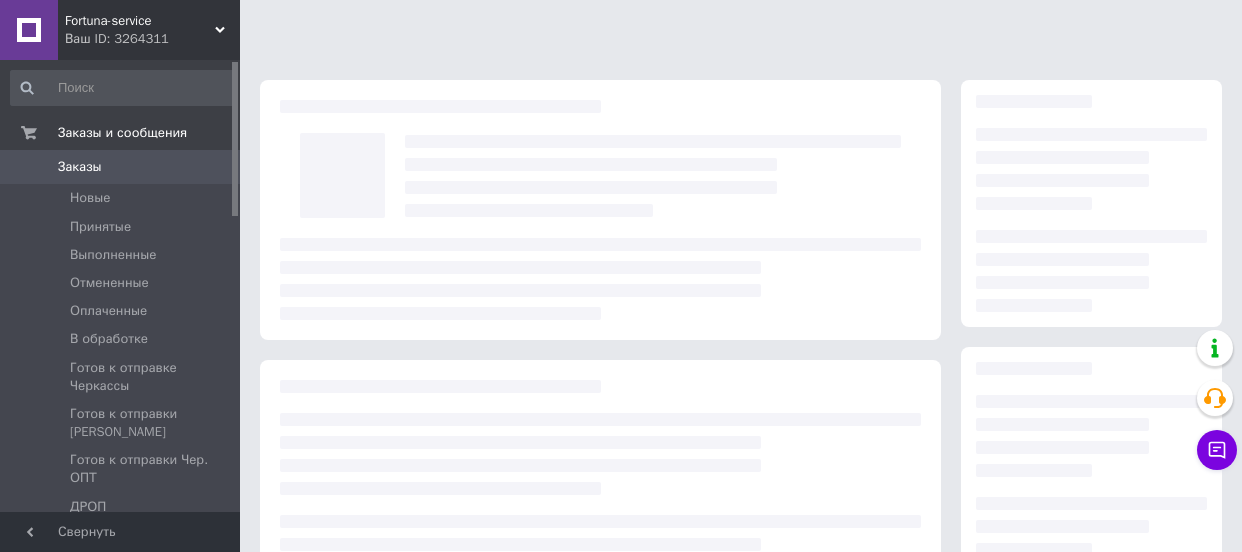 scroll, scrollTop: 0, scrollLeft: 0, axis: both 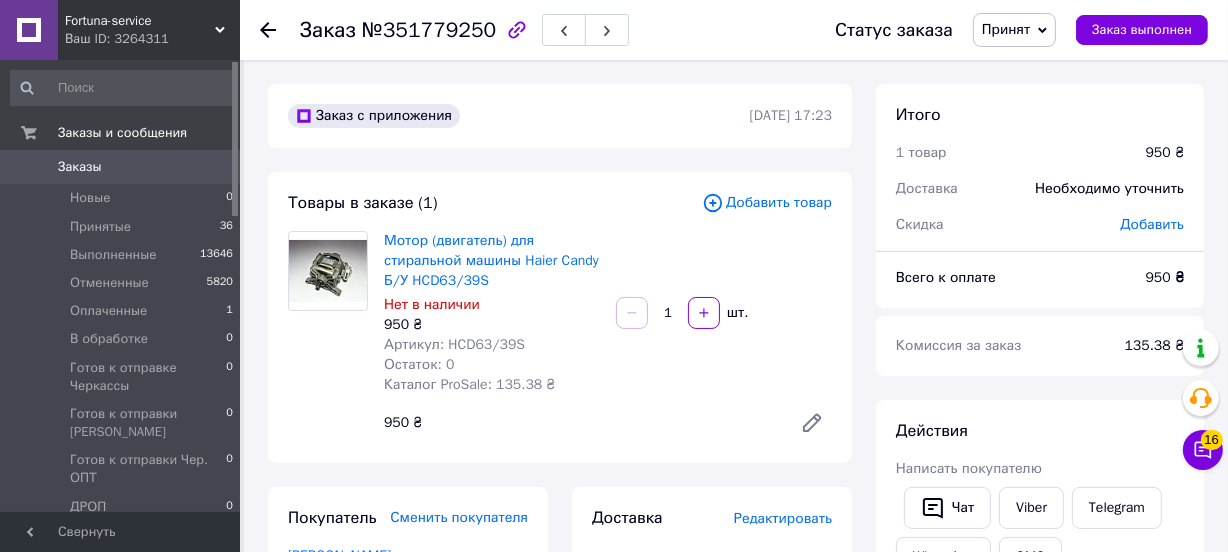 click 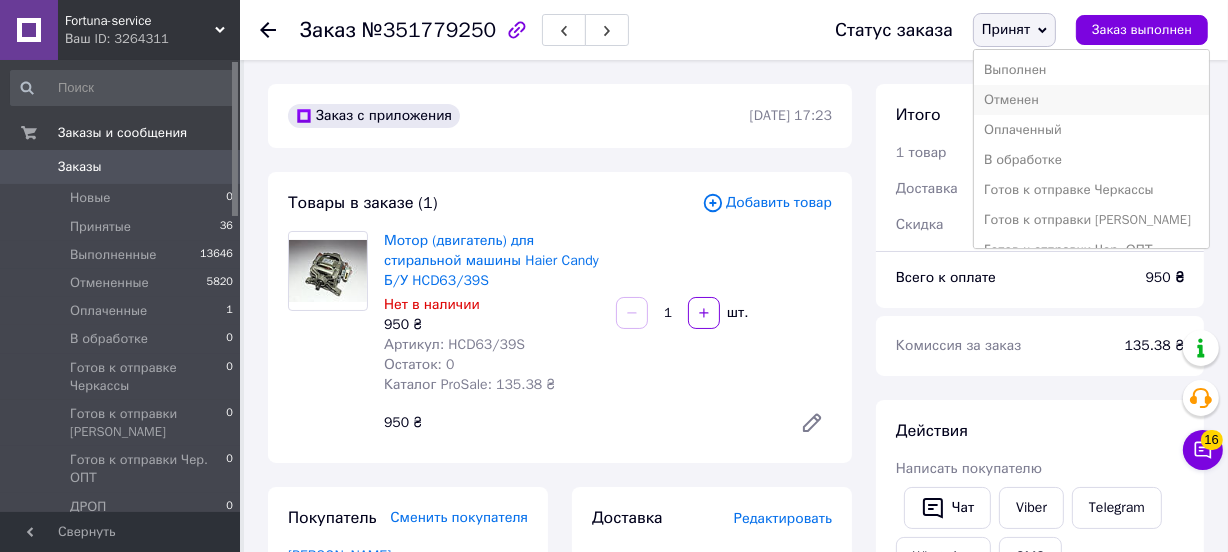 click on "Отменен" at bounding box center [1091, 100] 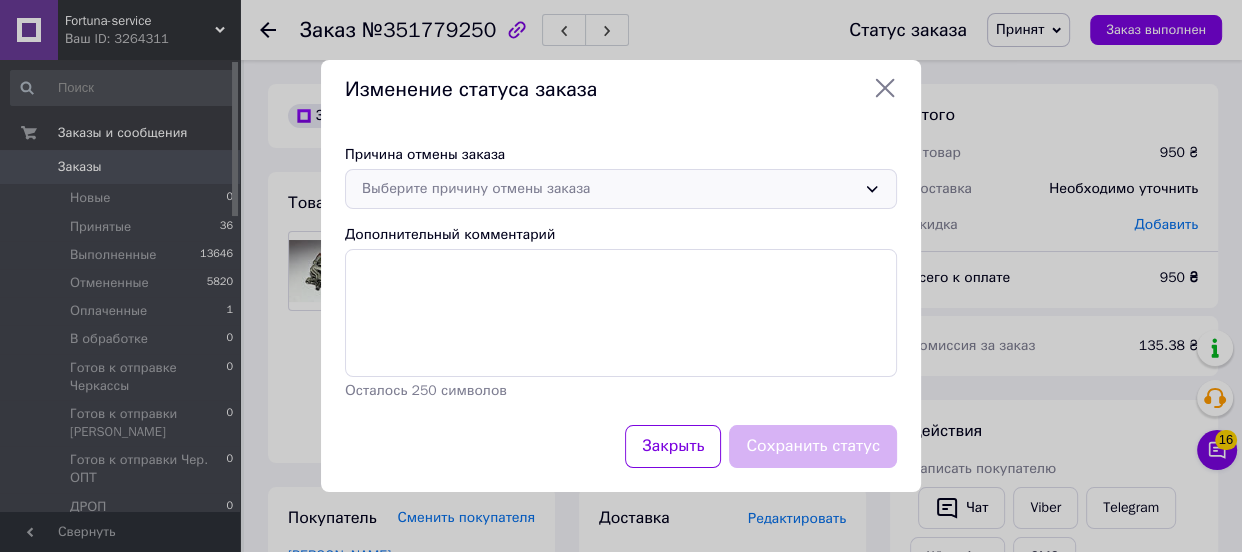 click 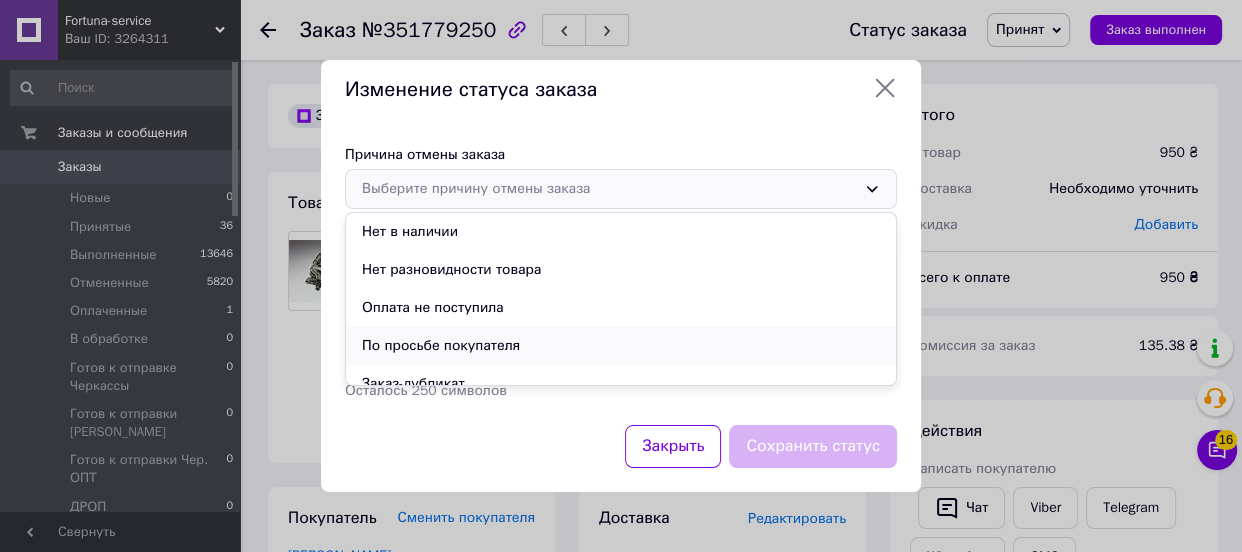click on "По просьбе покупателя" at bounding box center [621, 346] 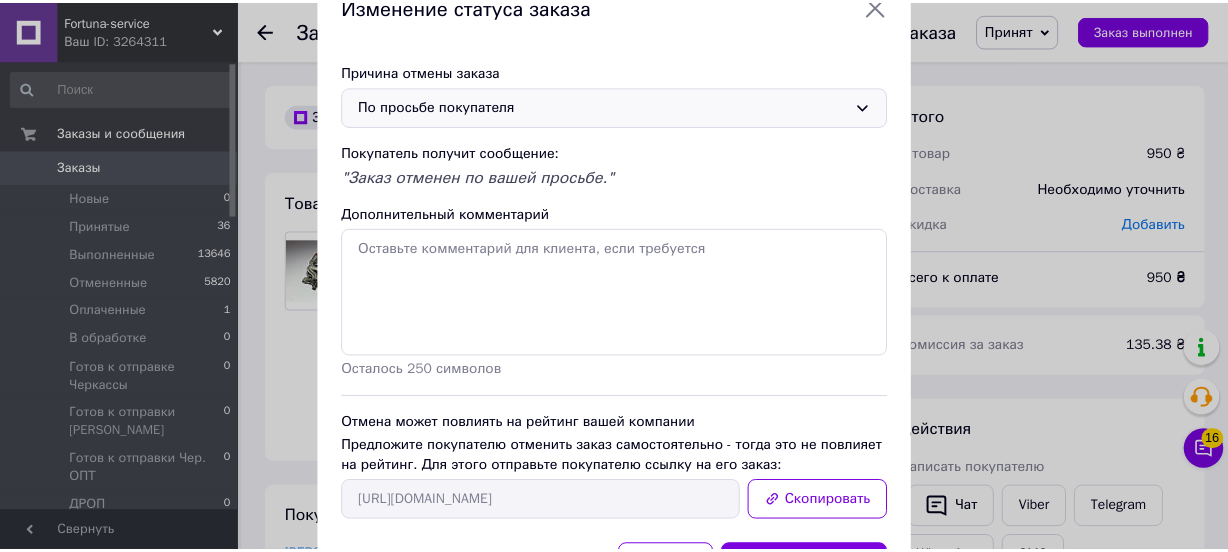 scroll, scrollTop: 90, scrollLeft: 0, axis: vertical 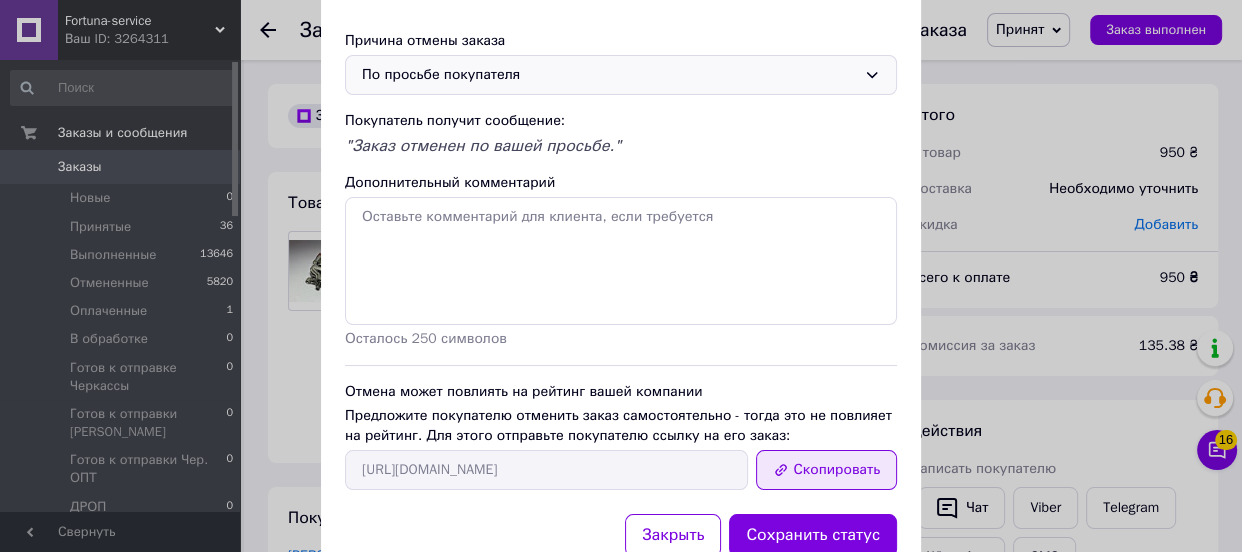 click on "Скопировать" at bounding box center [826, 470] 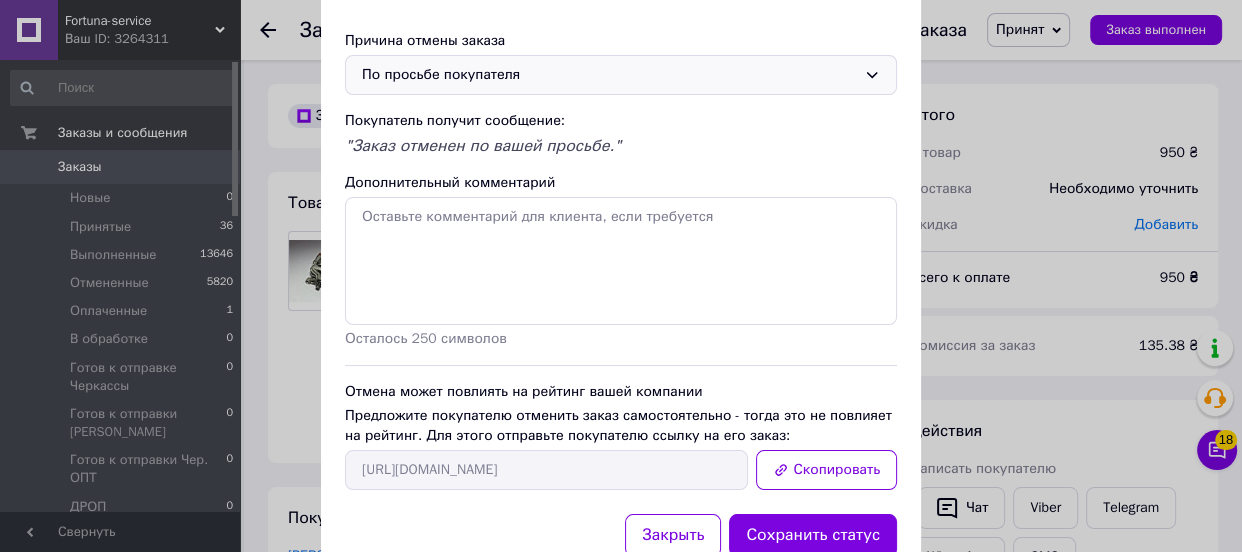click on "Изменение статуса заказа Причина отмены заказа По просьбе покупателя Покупатель получит сообщение: "Заказ отменен по вашей просьбе." Дополнительный комментарий Осталось 250 символов Отмена может повлиять на рейтинг вашей компании Предложите покупателю отменить заказ самостоятельно - тогда
это не повлияет на рейтинг. Для этого отправьте покупателю
ссылку на его заказ: https://my.prom.ua/cabinet/user/orders/351779250   Скопировать Закрыть Сохранить статус" at bounding box center (621, 263) 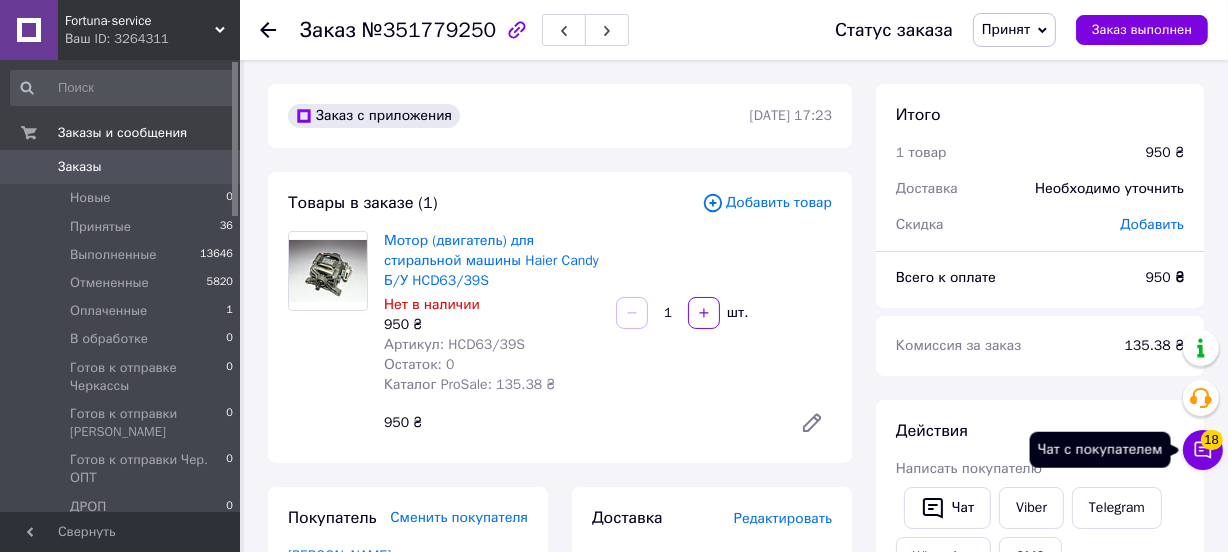 drag, startPoint x: 1210, startPoint y: 454, endPoint x: 1226, endPoint y: 450, distance: 16.492422 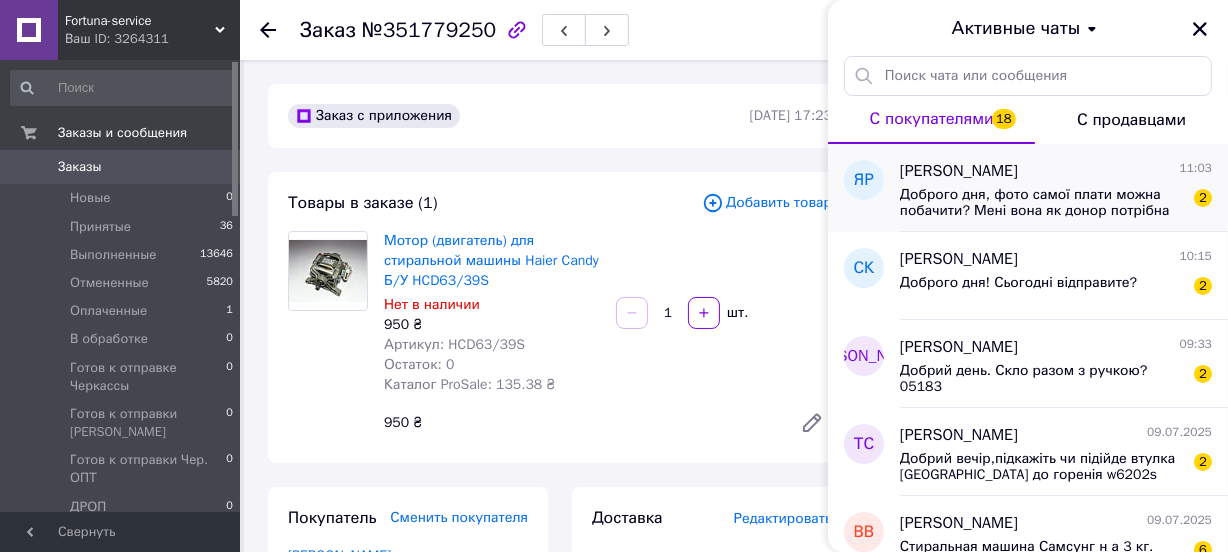 click on "Доброго дня, фото самої плати можна побачити? Мені вона як донор потрібна" at bounding box center (1042, 203) 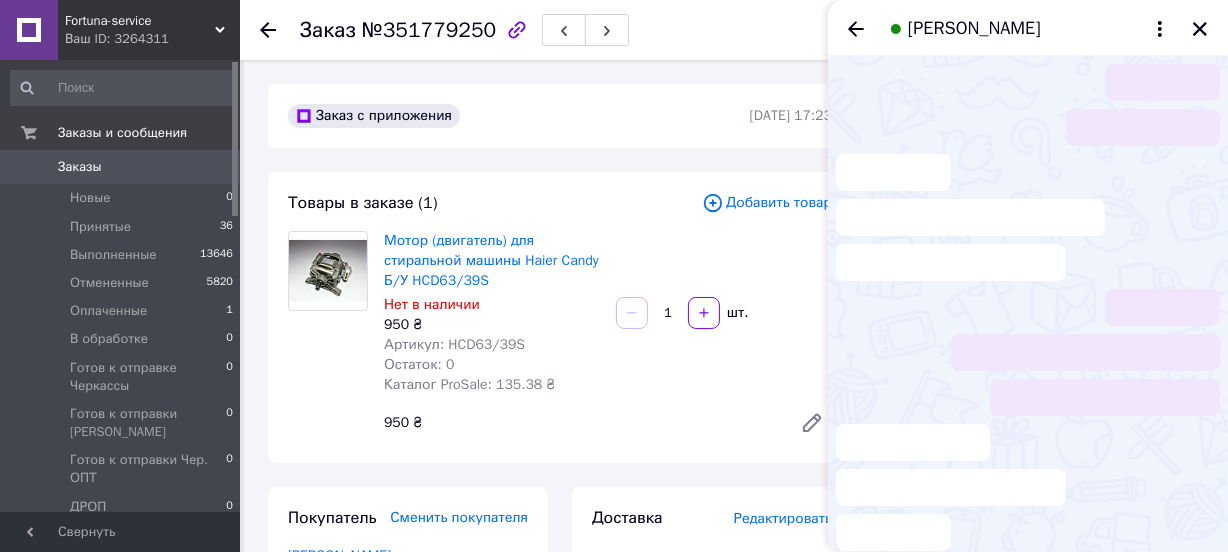scroll, scrollTop: 4, scrollLeft: 0, axis: vertical 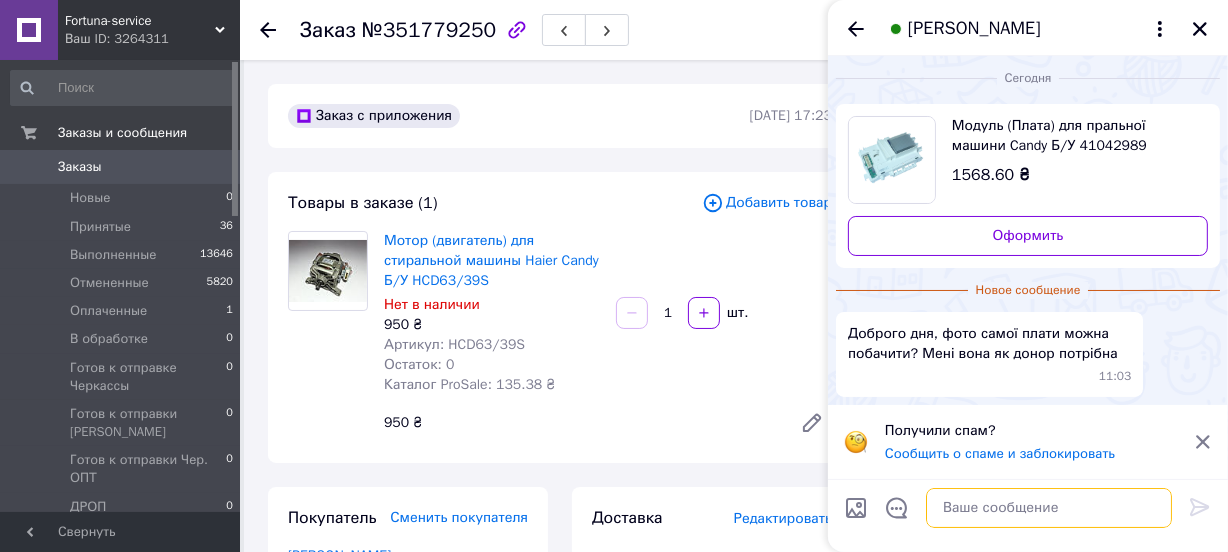 click at bounding box center (1049, 508) 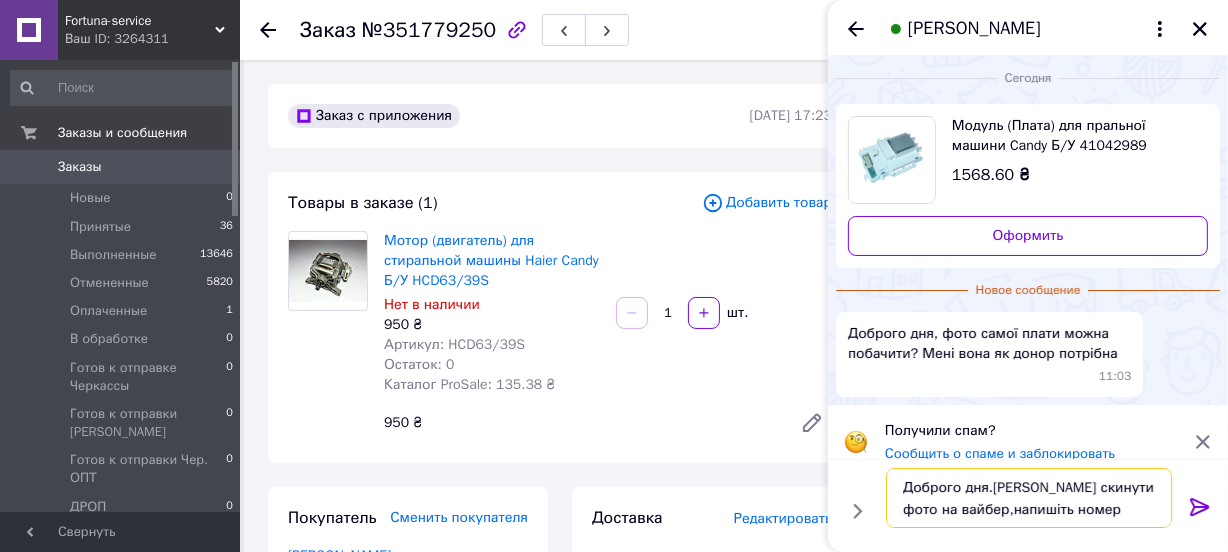 type on "Доброго дня.Можемо скинути фото на вайбер,напишіть номер" 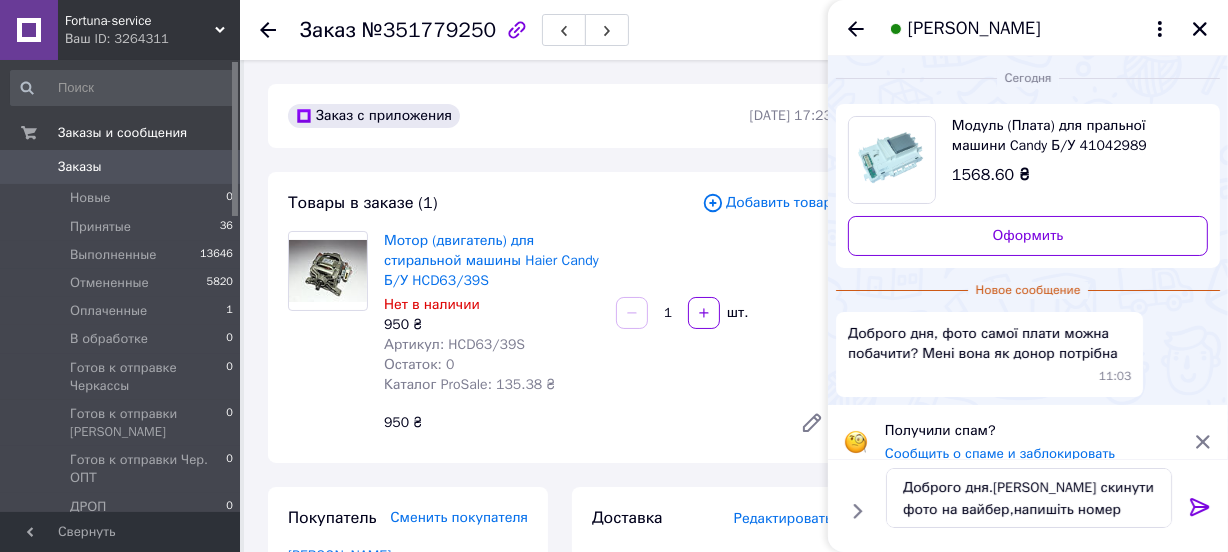 click 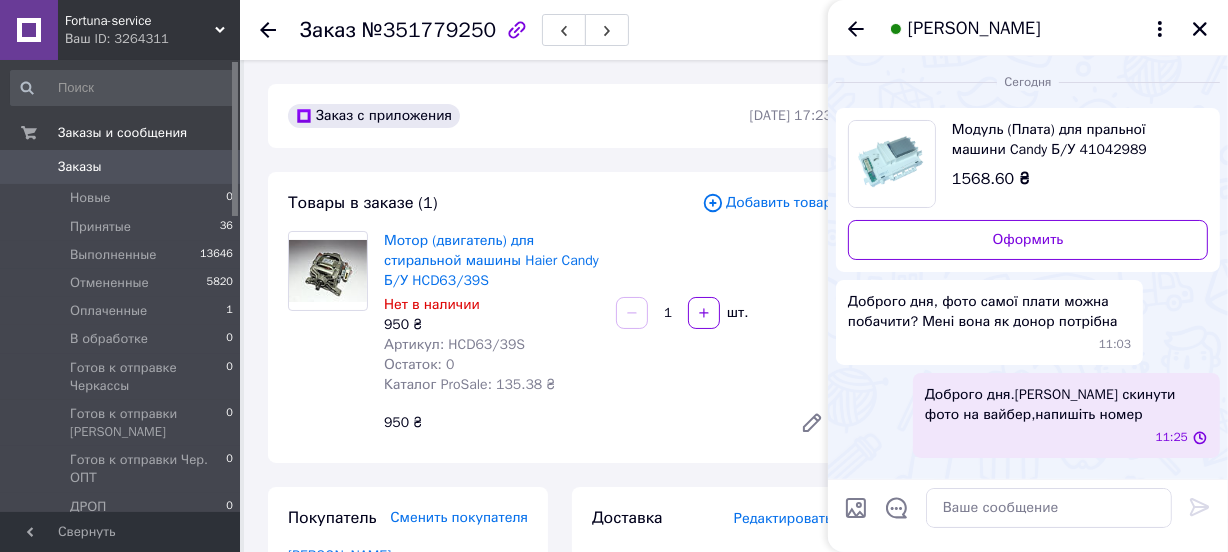 scroll, scrollTop: 0, scrollLeft: 0, axis: both 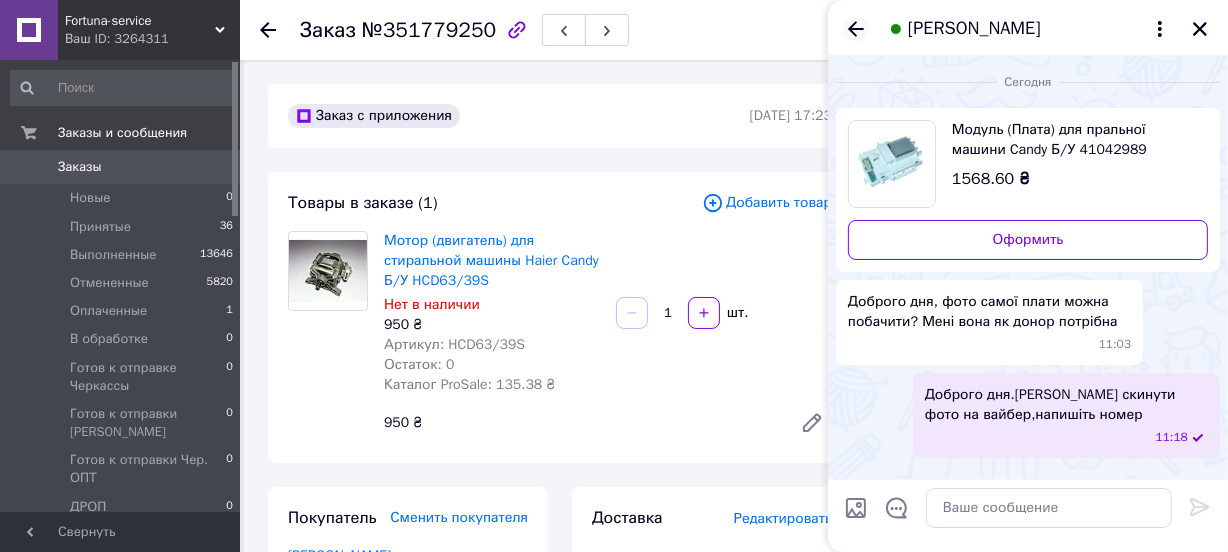 click 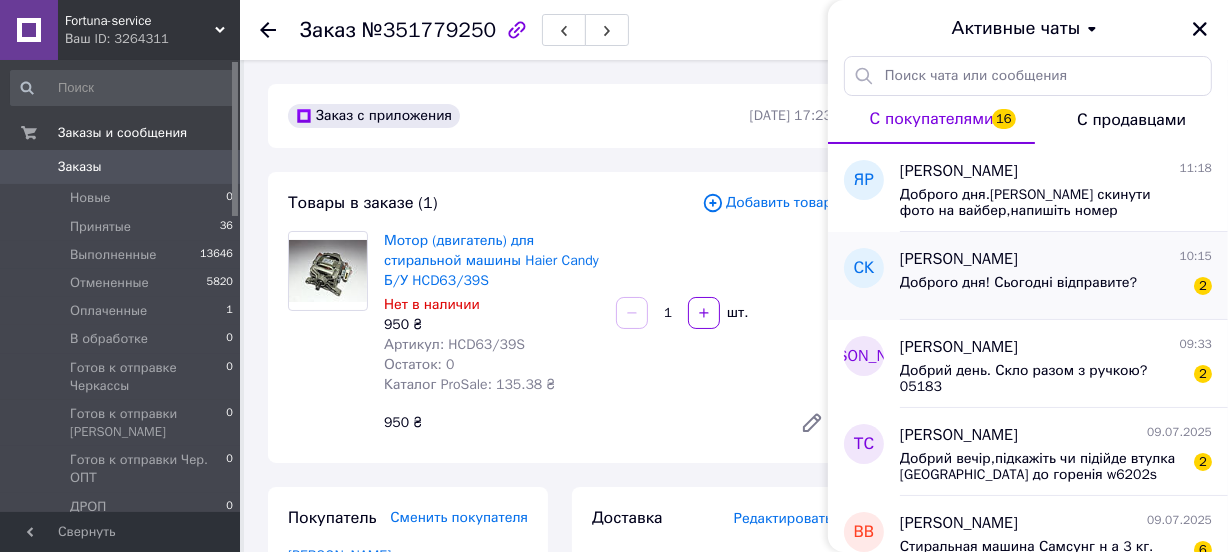 click on "Доброго дня! Сьогодні відправите?" at bounding box center [1018, 283] 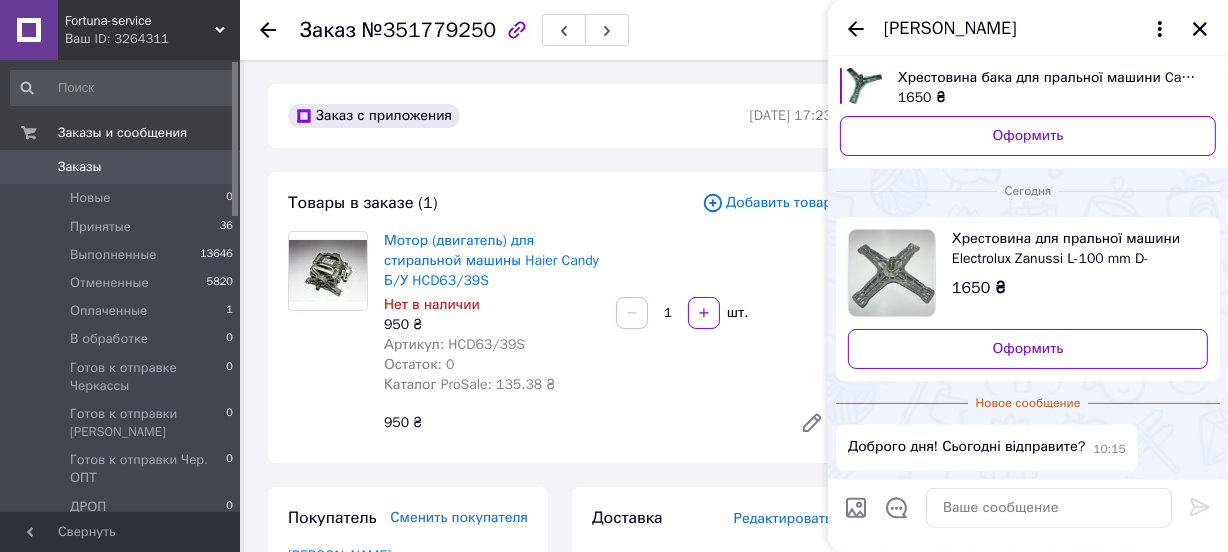 scroll, scrollTop: 540, scrollLeft: 0, axis: vertical 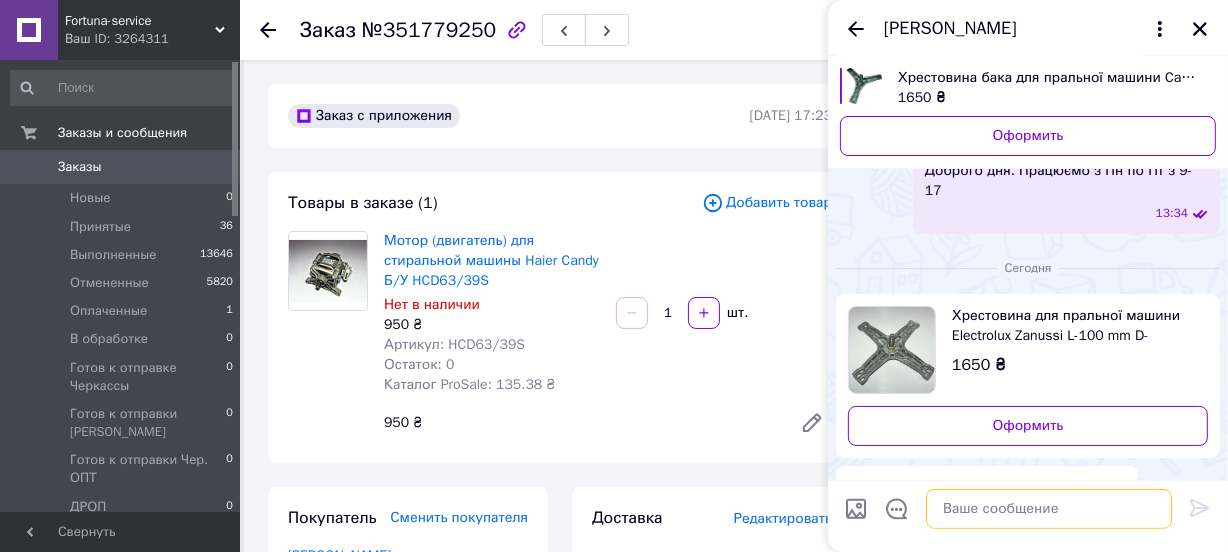 click at bounding box center (1049, 508) 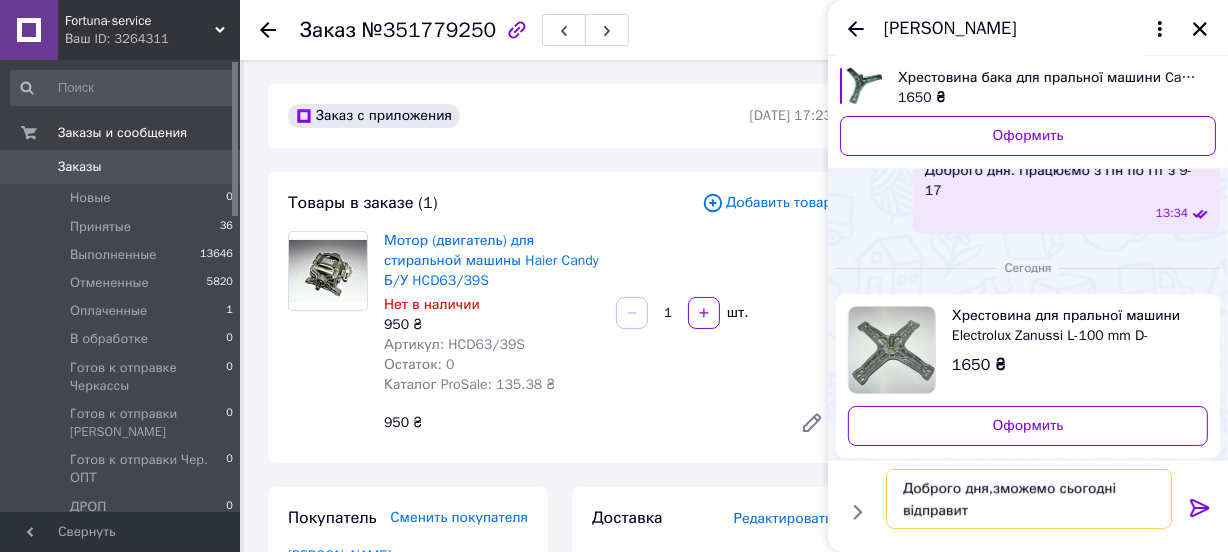 type on "Доброго дня,зможемо сьогодні відправити" 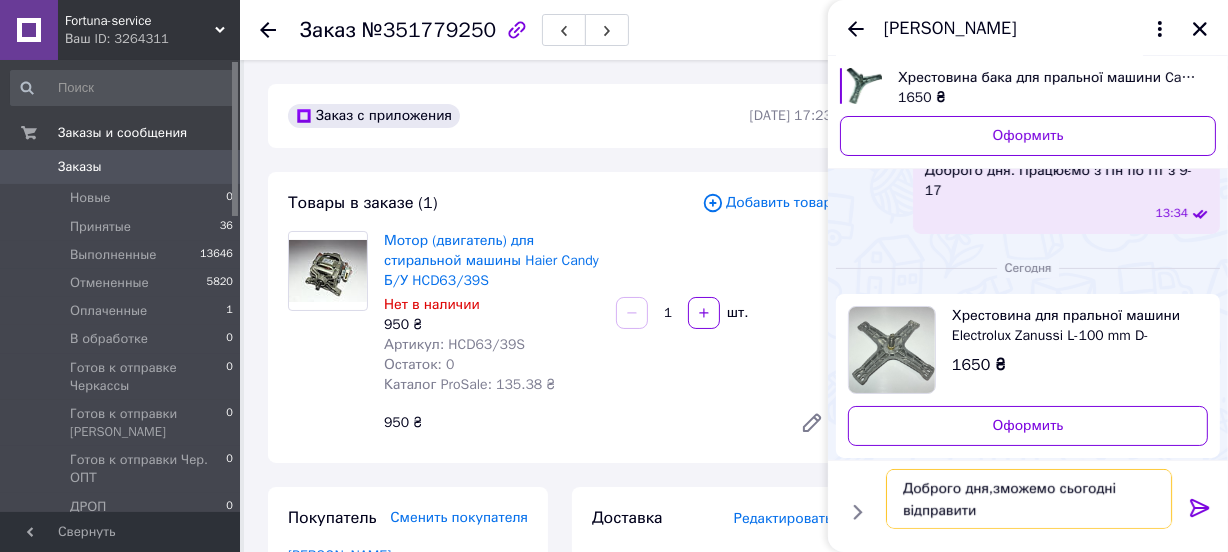 type 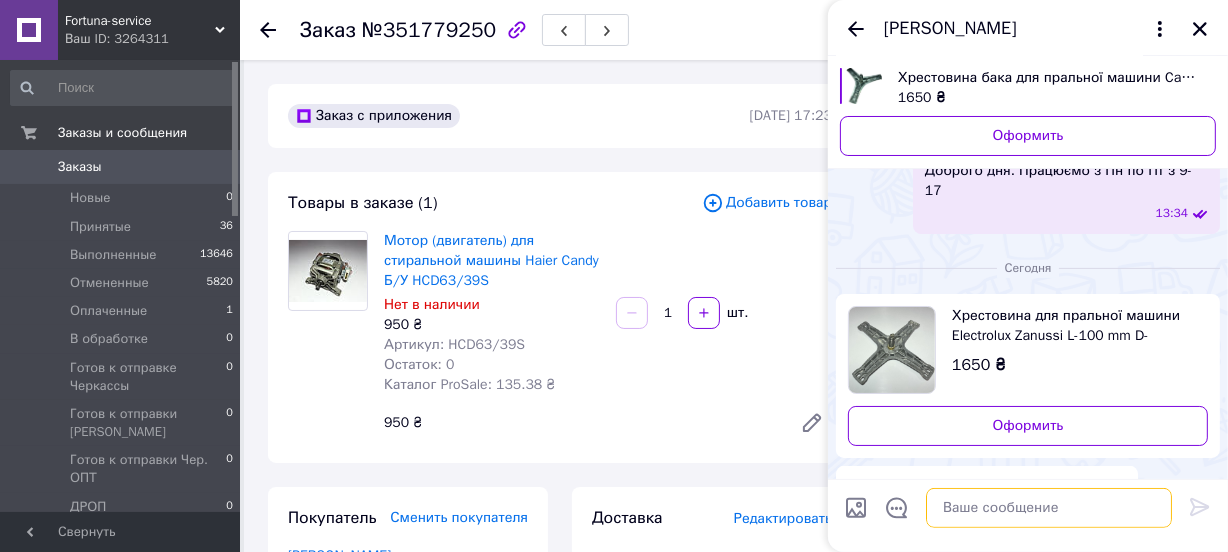 scroll, scrollTop: 577, scrollLeft: 0, axis: vertical 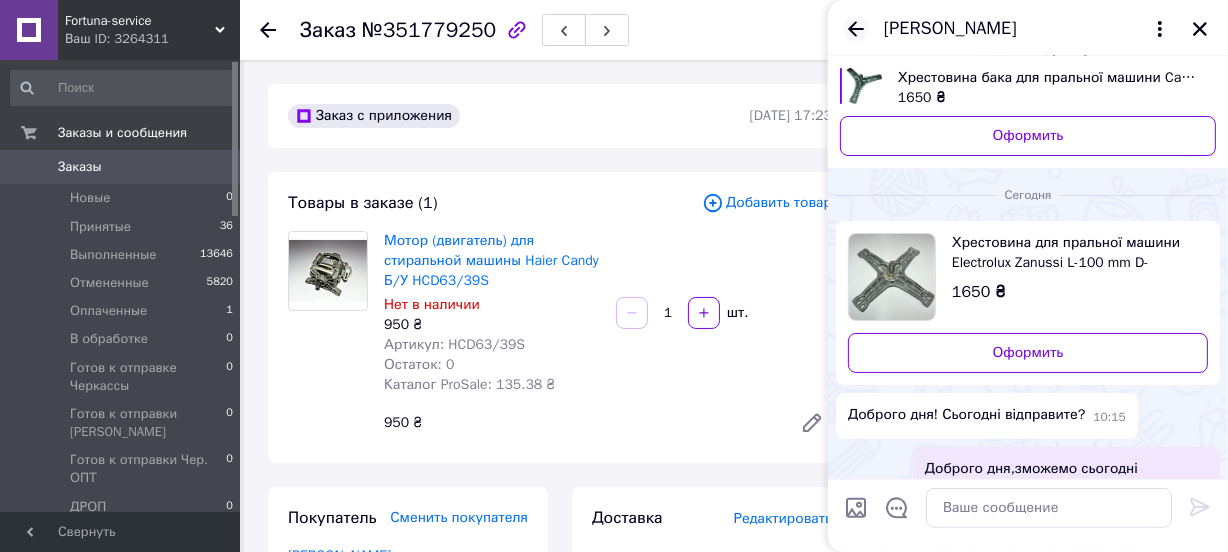 click 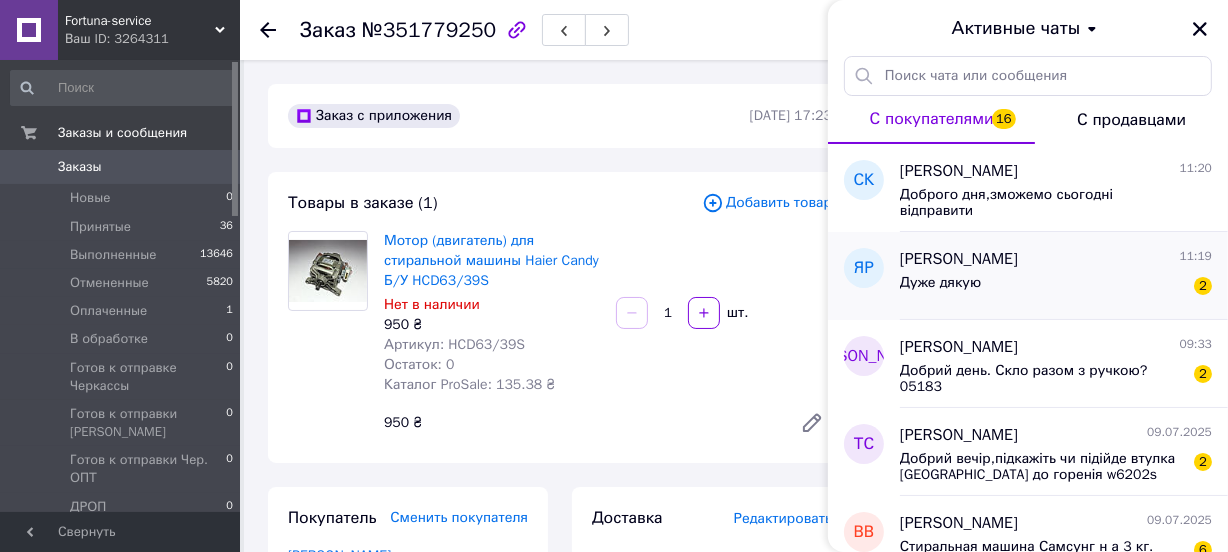 click on "Дуже дякую 2" at bounding box center (1056, 287) 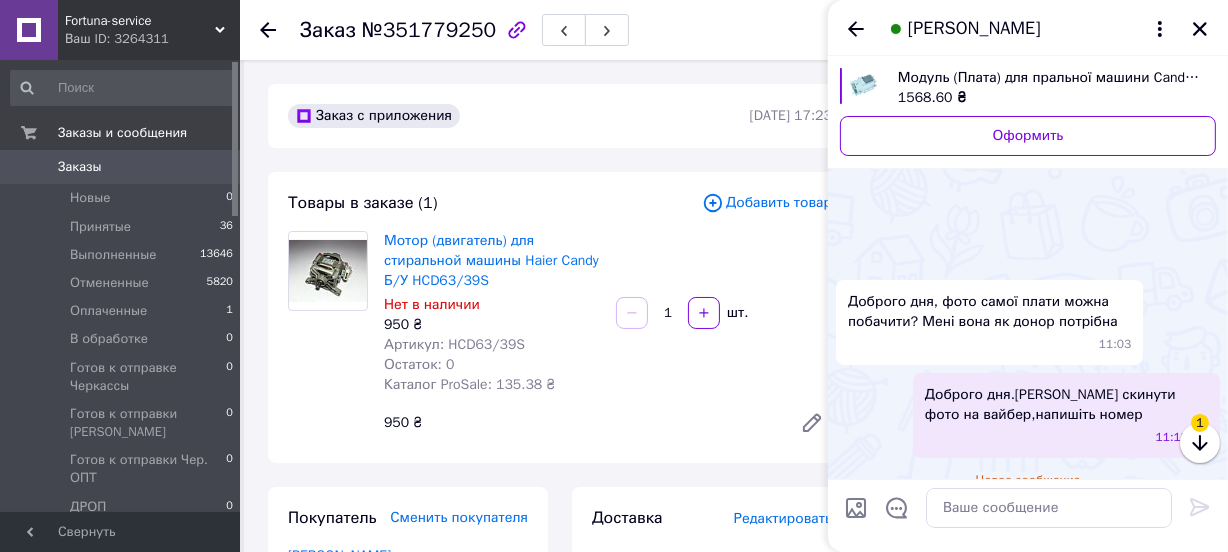 scroll, scrollTop: 130, scrollLeft: 0, axis: vertical 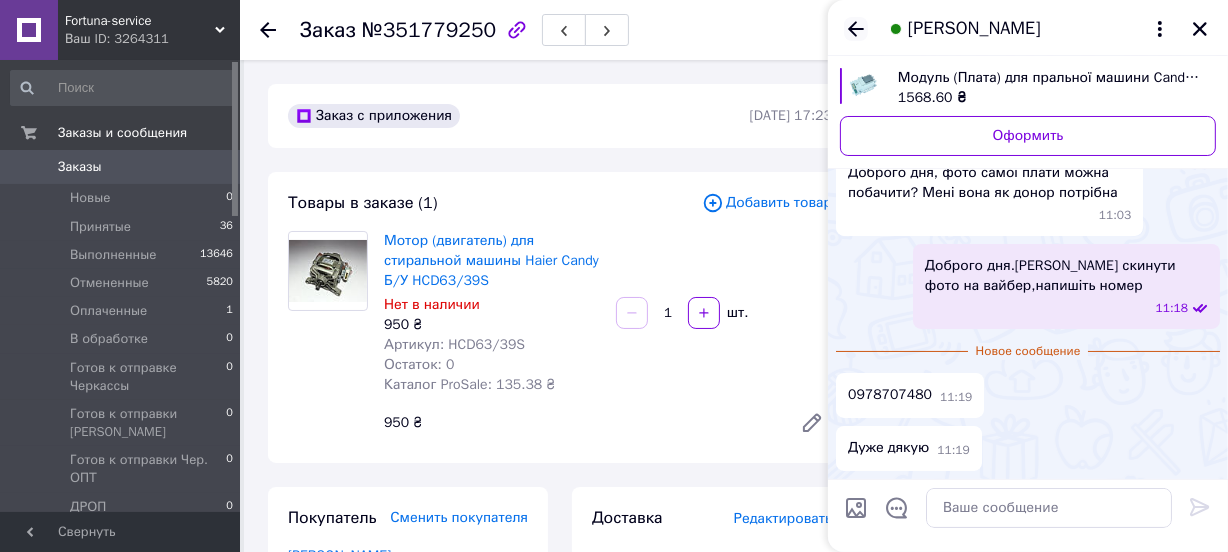 click 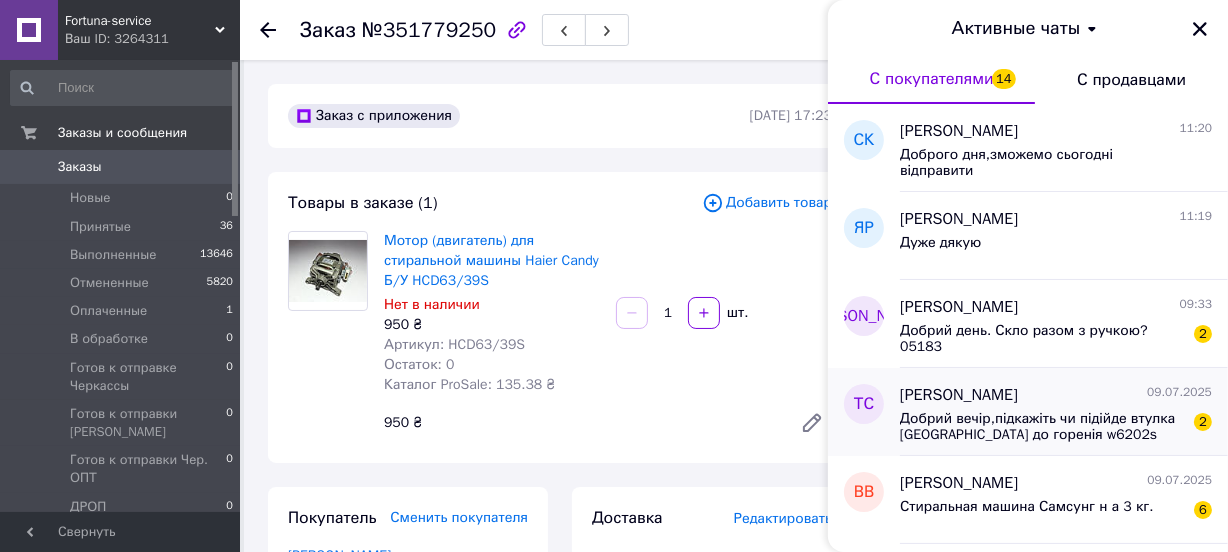 scroll, scrollTop: 90, scrollLeft: 0, axis: vertical 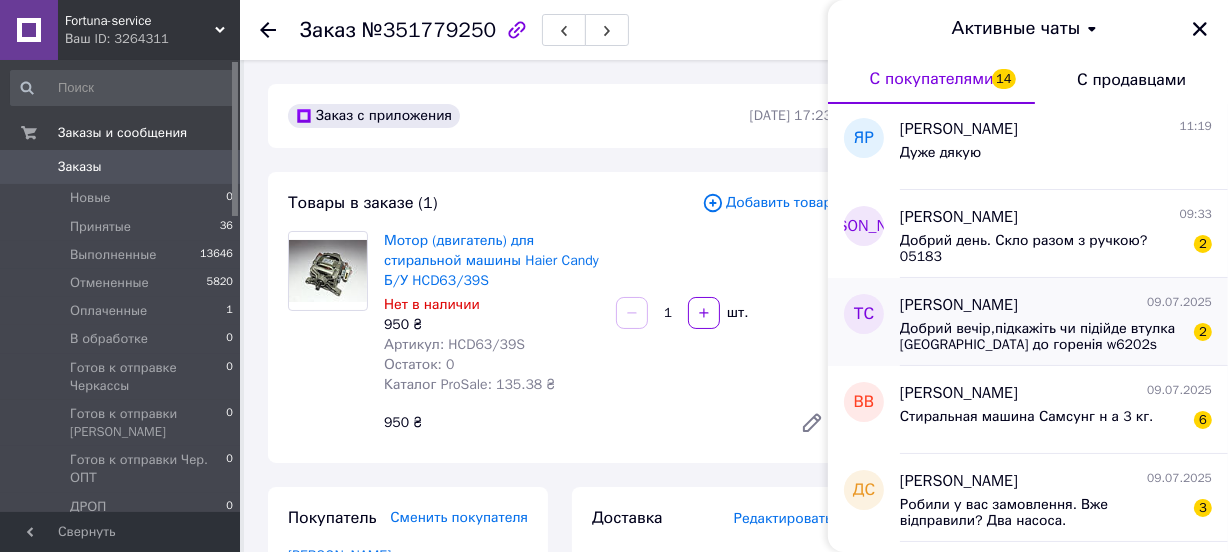 click on "Добрий вечір,підкажіть чи підійде  втулка шківа до горенія w6202s 378897?" at bounding box center (1042, 337) 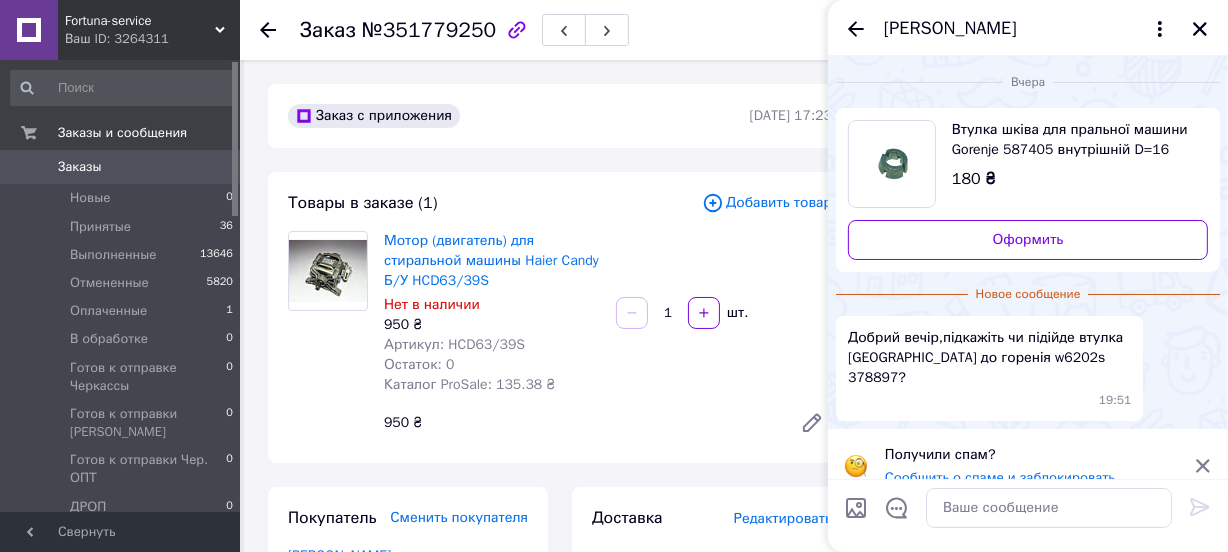 scroll, scrollTop: 4, scrollLeft: 0, axis: vertical 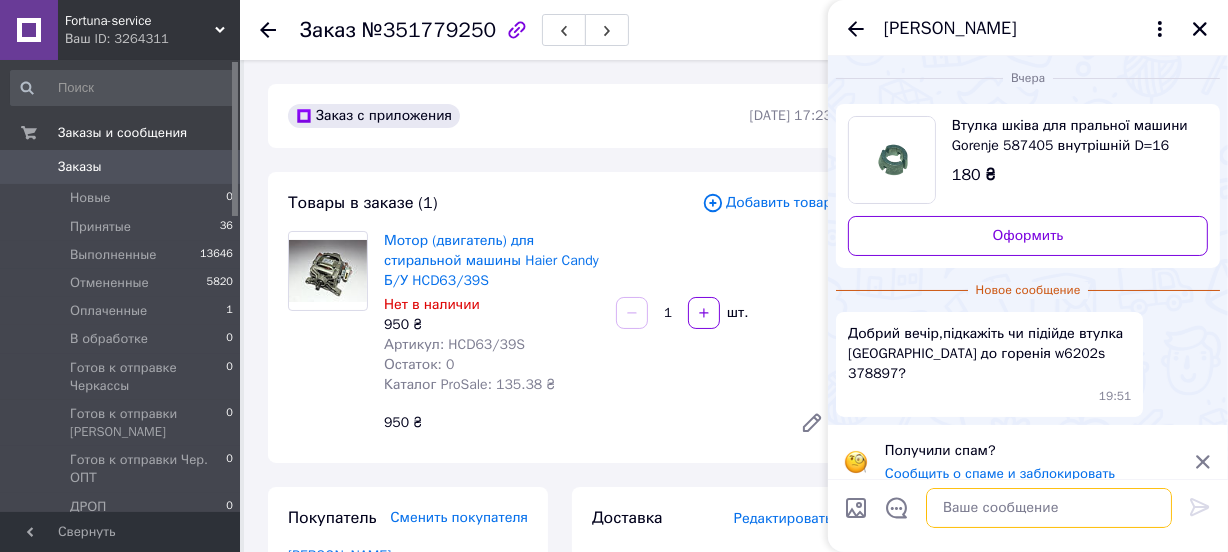 click at bounding box center (1049, 508) 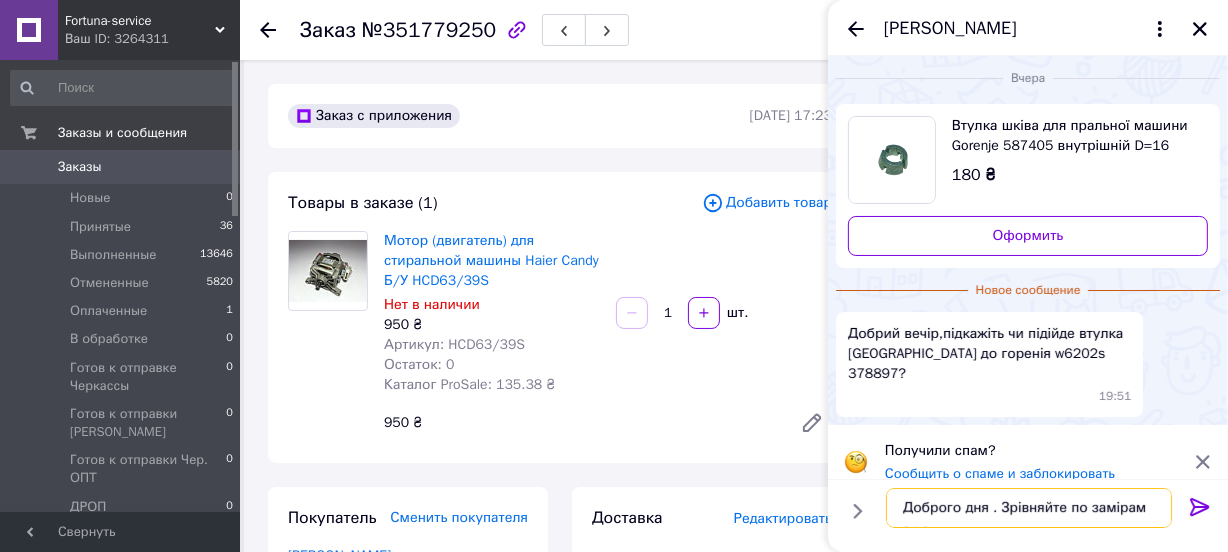 scroll, scrollTop: 1, scrollLeft: 0, axis: vertical 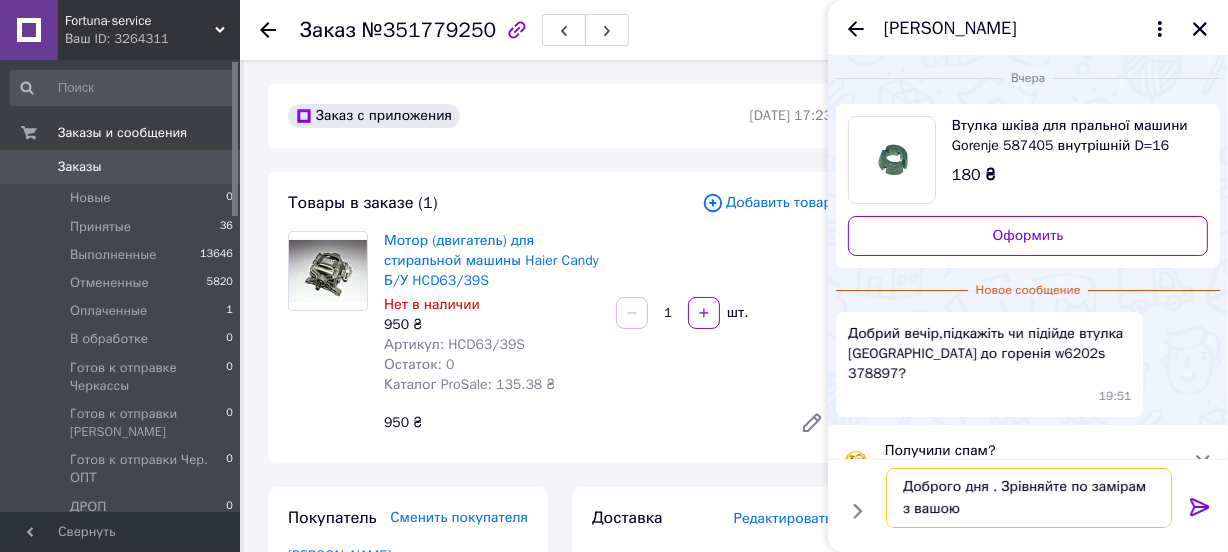 type on "Доброго дня . Зрівняйте по замірам з вашою" 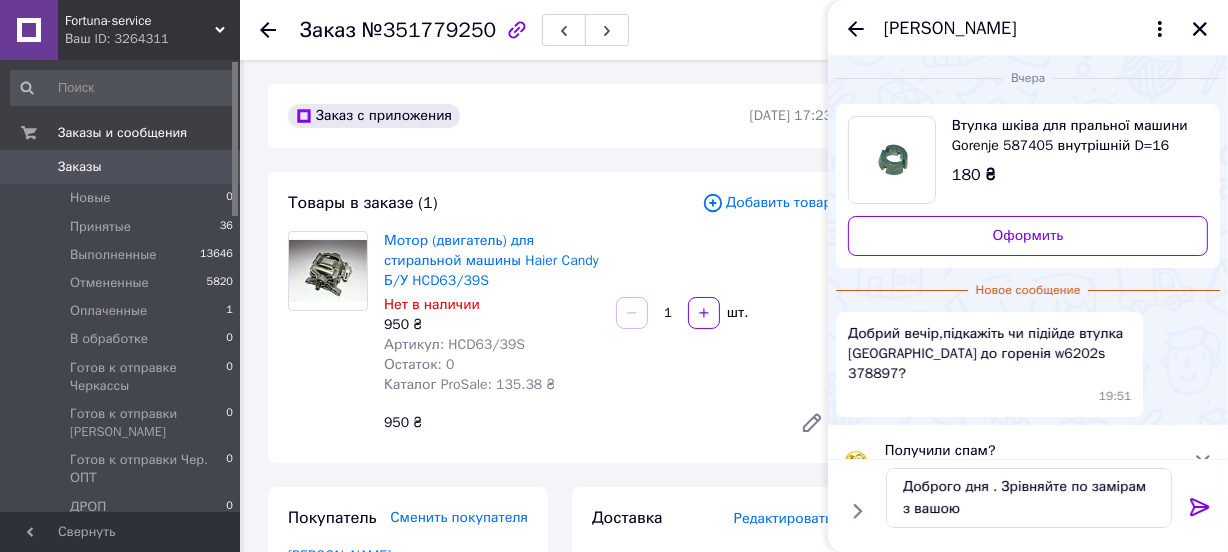 click 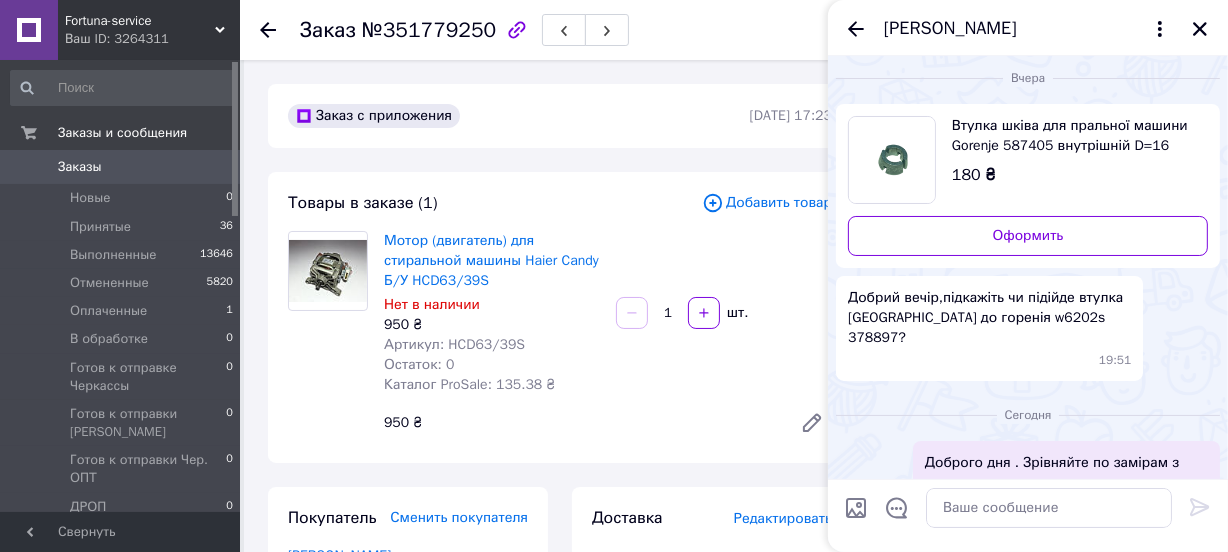 scroll, scrollTop: 0, scrollLeft: 0, axis: both 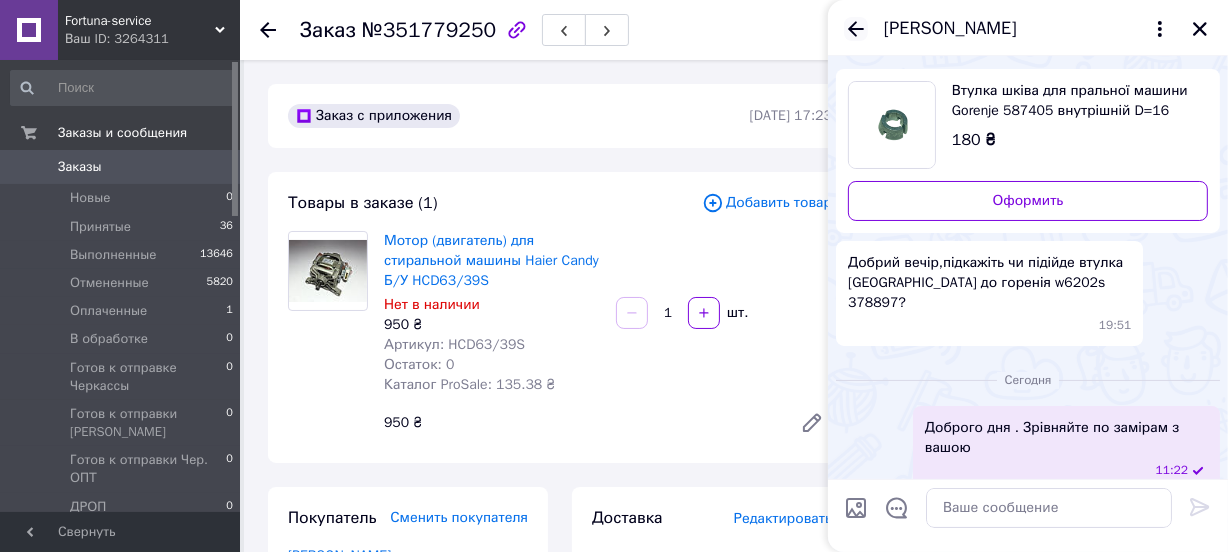 click 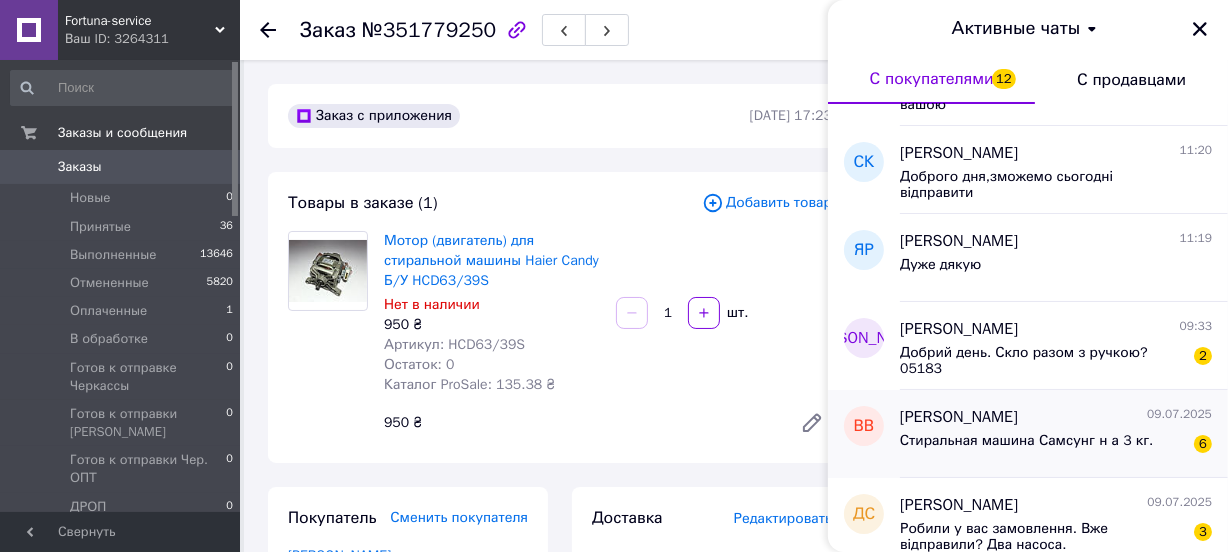 scroll, scrollTop: 181, scrollLeft: 0, axis: vertical 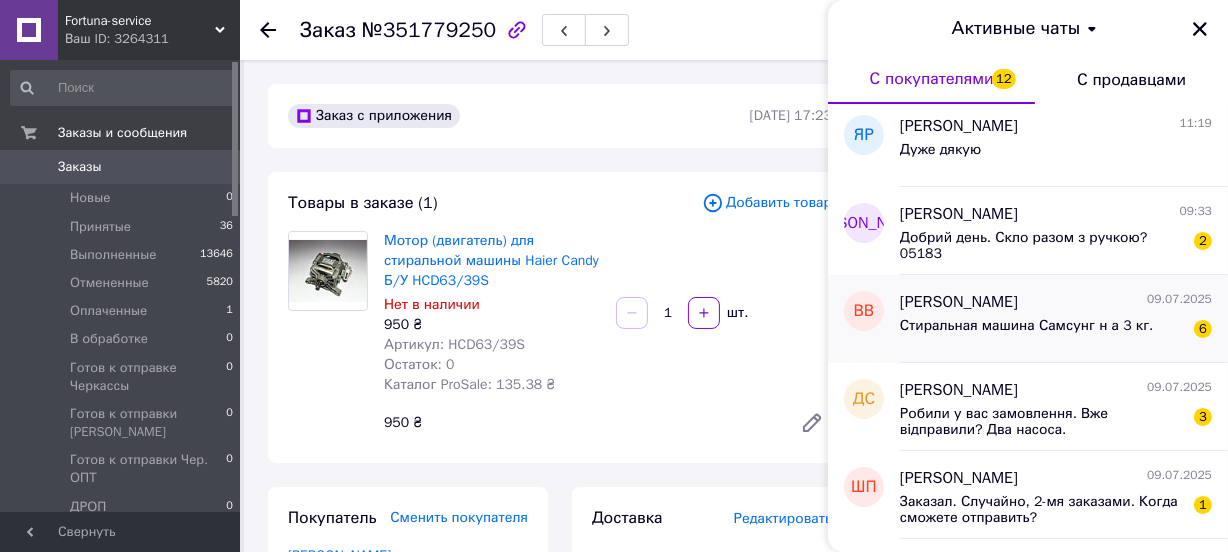 click on "Стиральная машина Самсунг н а 3 кг." at bounding box center [1026, 326] 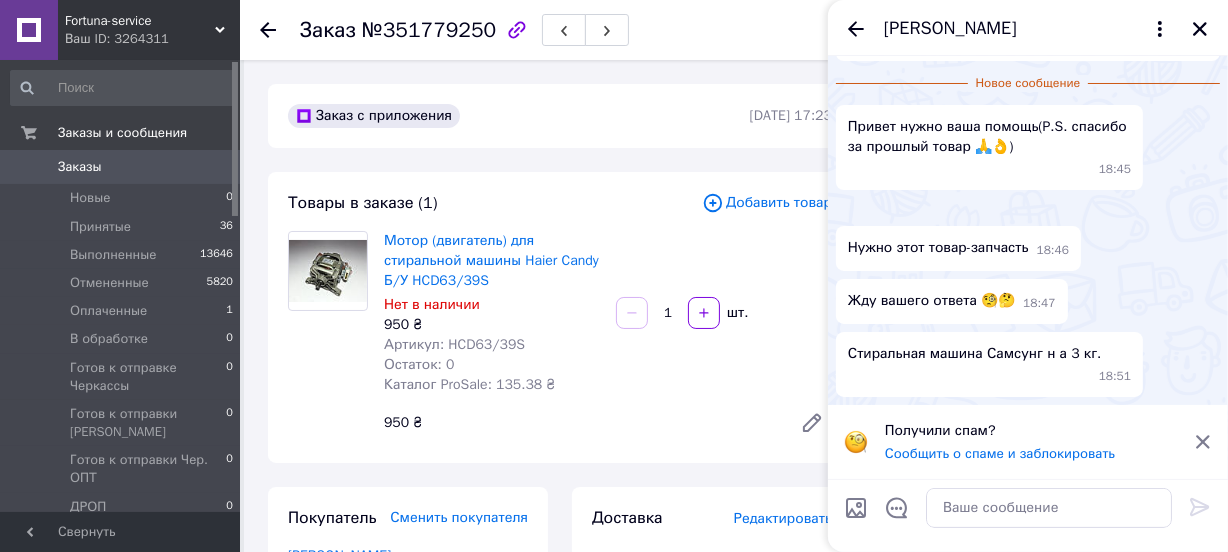 scroll, scrollTop: 420, scrollLeft: 0, axis: vertical 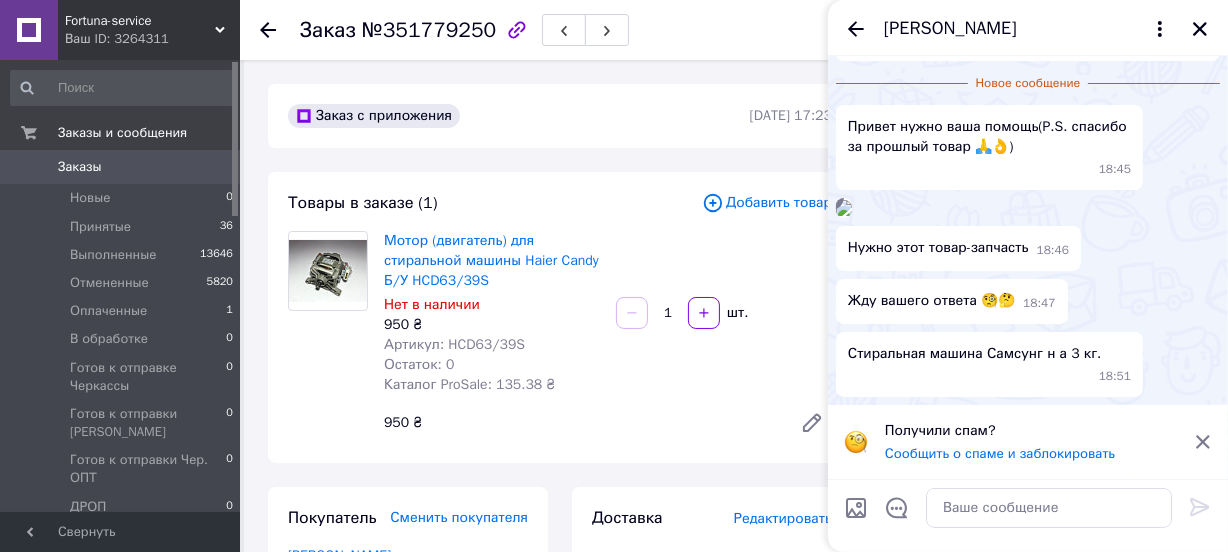 click at bounding box center (844, 208) 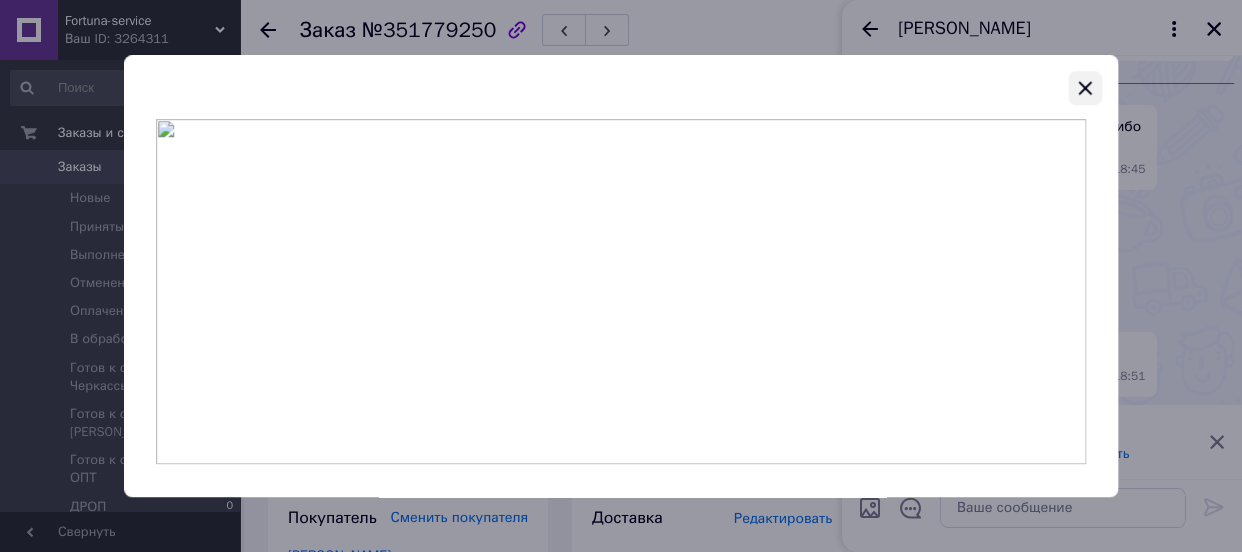 click 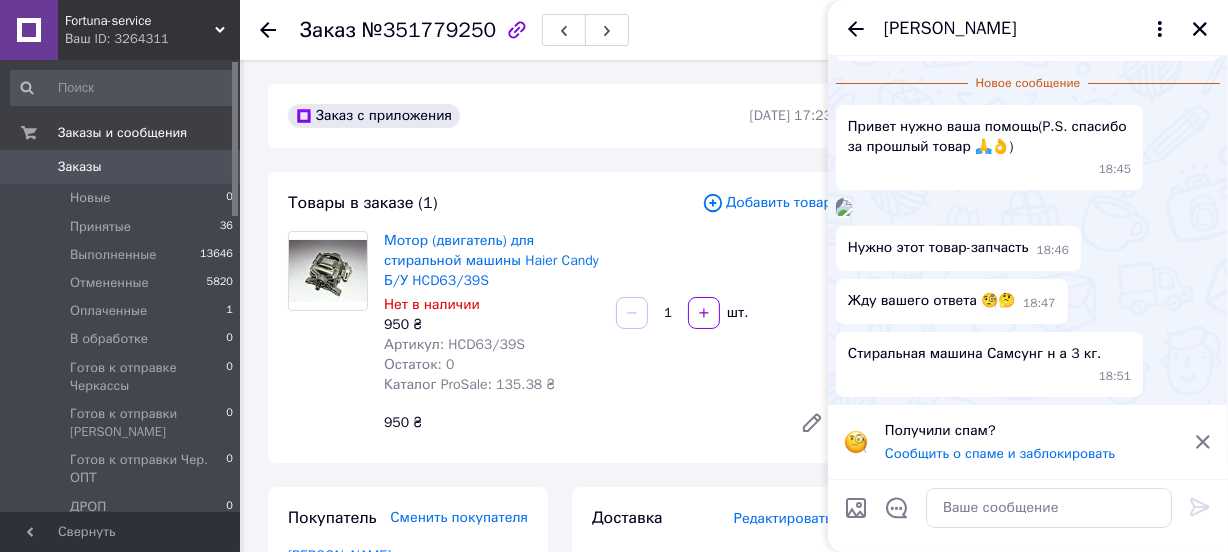 scroll, scrollTop: 602, scrollLeft: 0, axis: vertical 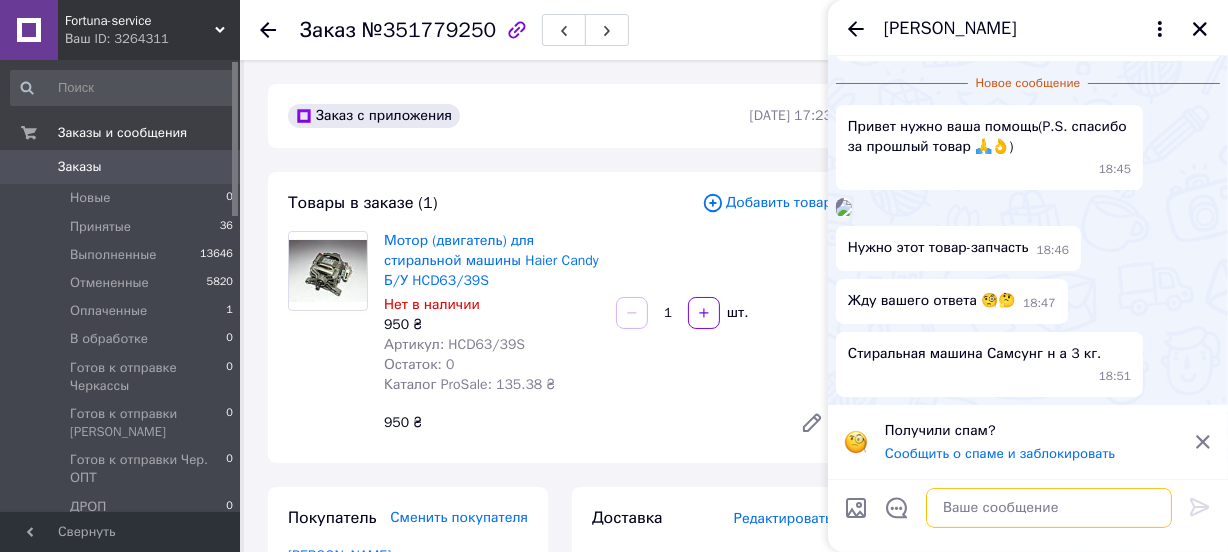 click at bounding box center [1049, 508] 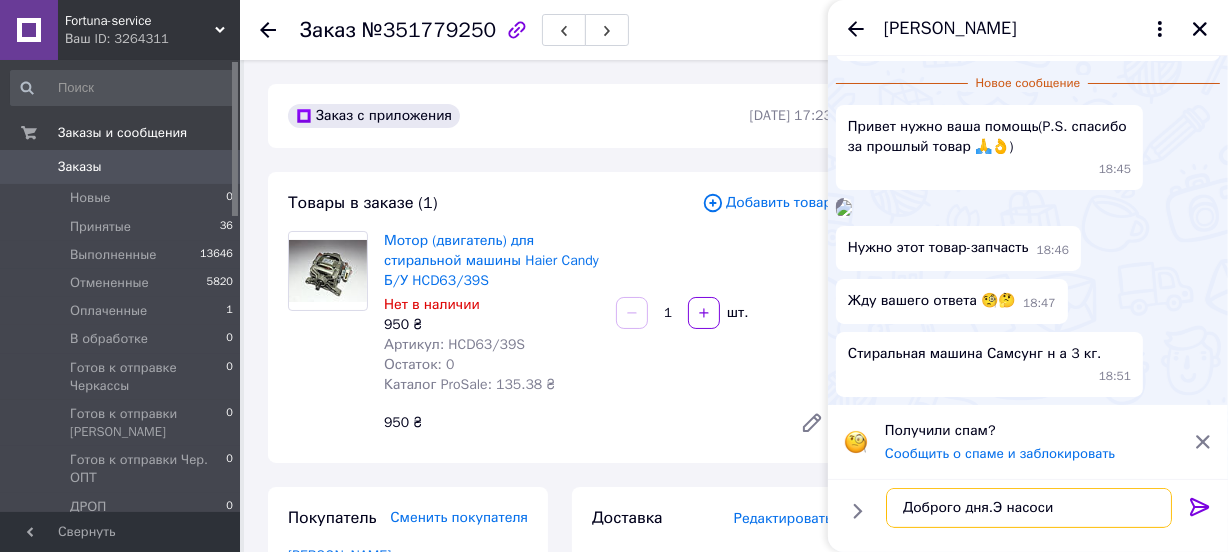 click on "Доброго дня.Э насоси" at bounding box center [1029, 508] 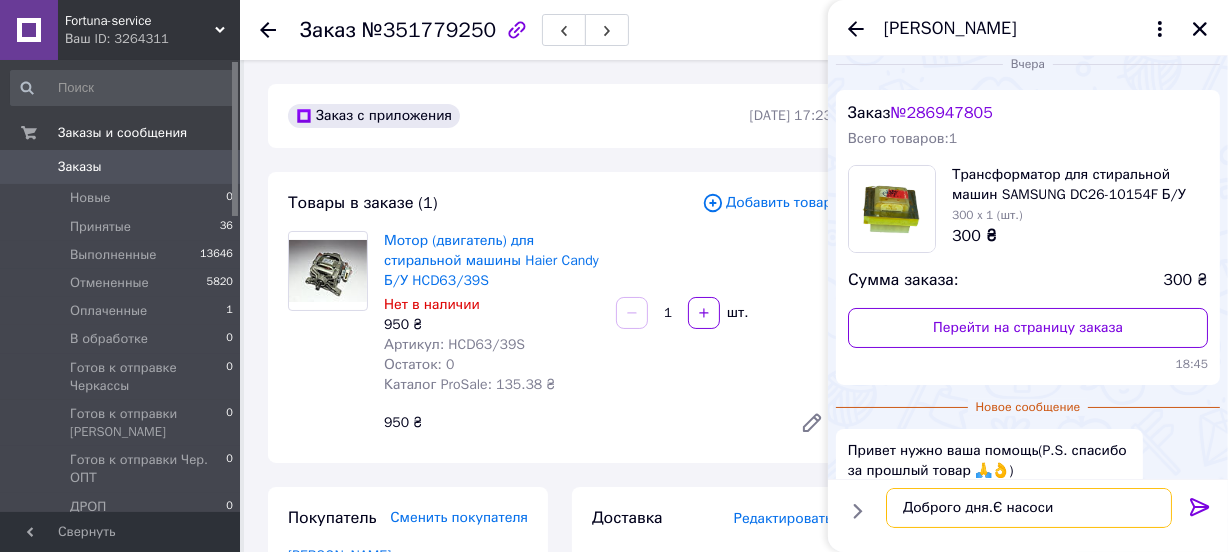 scroll, scrollTop: 0, scrollLeft: 0, axis: both 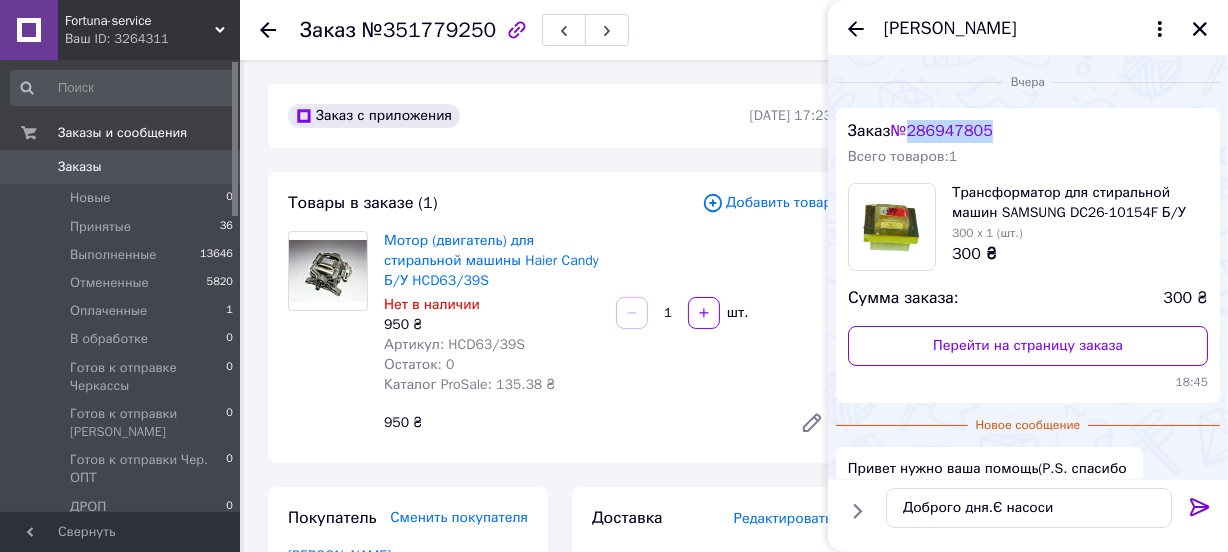 drag, startPoint x: 1004, startPoint y: 129, endPoint x: 918, endPoint y: 131, distance: 86.023254 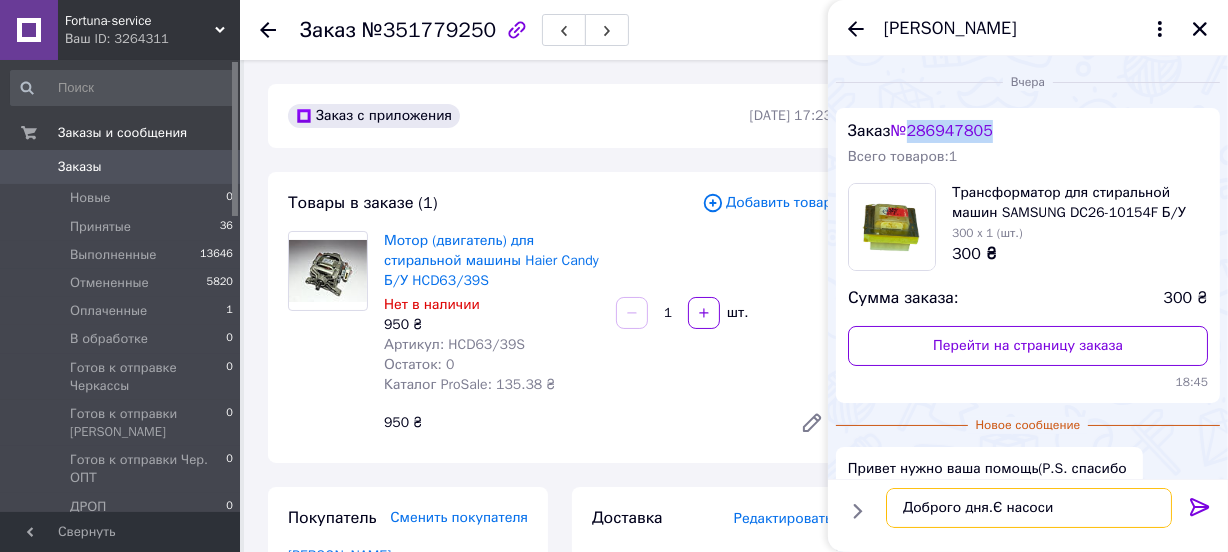 click on "Доброго дня.Є насоси" at bounding box center [1029, 508] 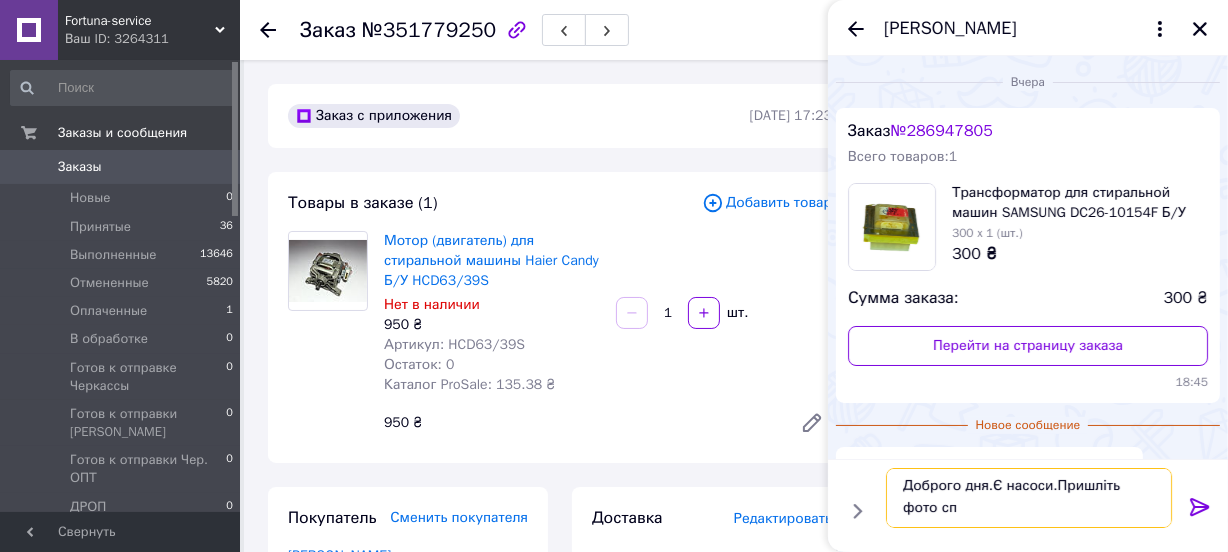 scroll, scrollTop: 1, scrollLeft: 0, axis: vertical 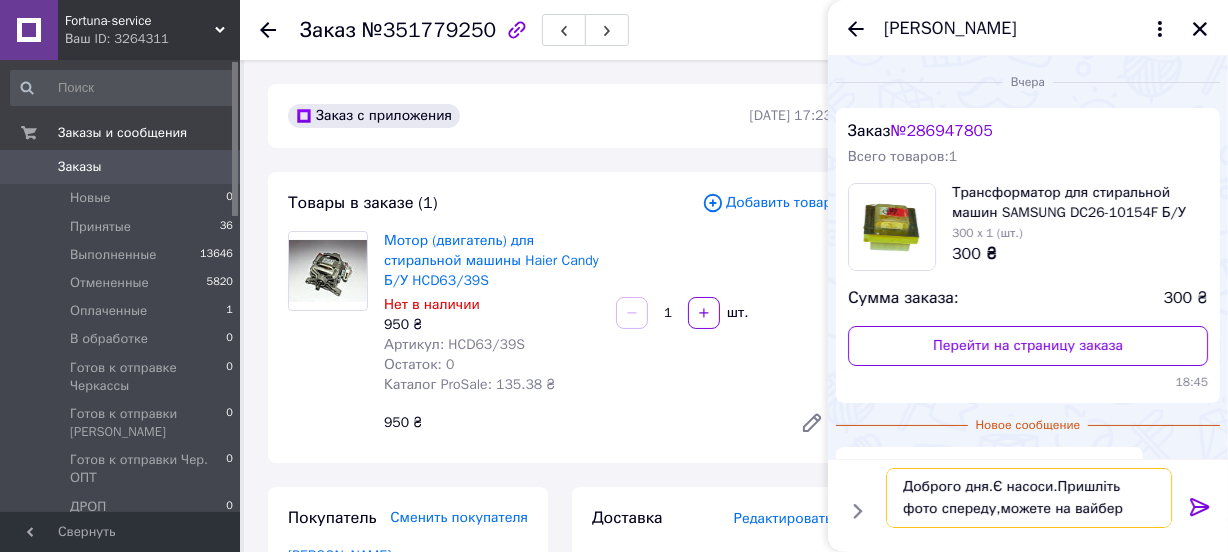 click on "Доброго дня.Є насоси.Пришліть фото спереду,можете на вайбер" at bounding box center (1029, 498) 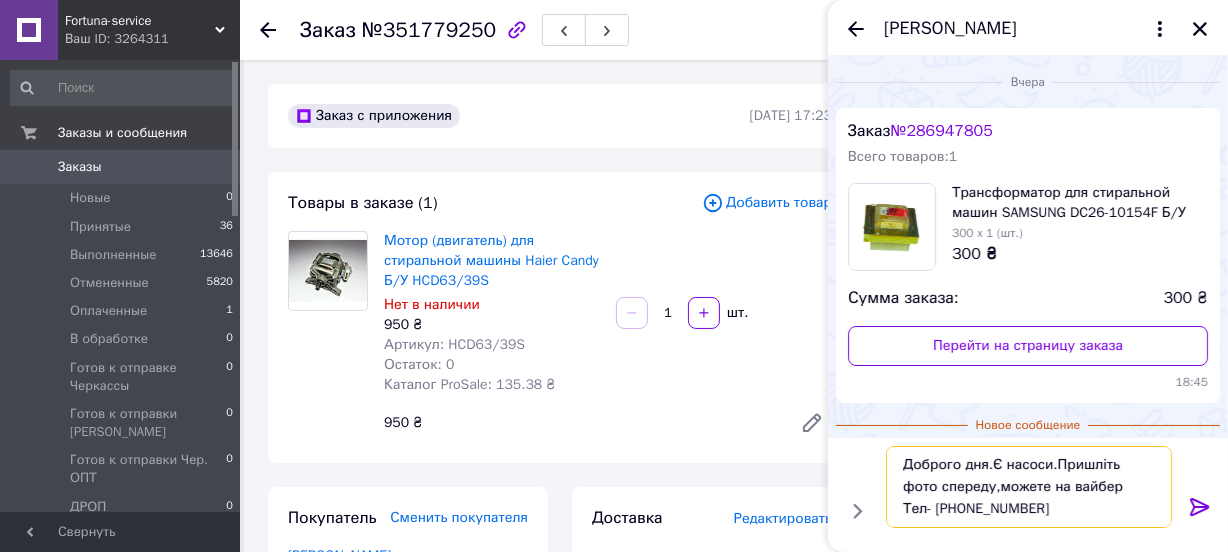 type on "Доброго дня.Є насоси.Пришліть фото спереду,можете на вайбер Тел- [PHONE_NUMBER]" 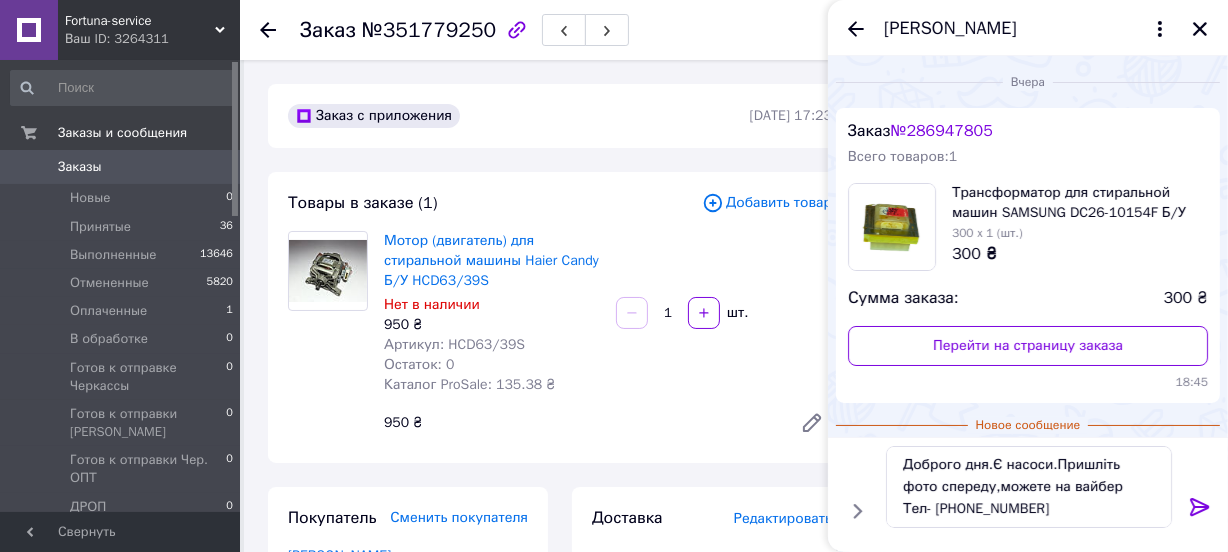 click 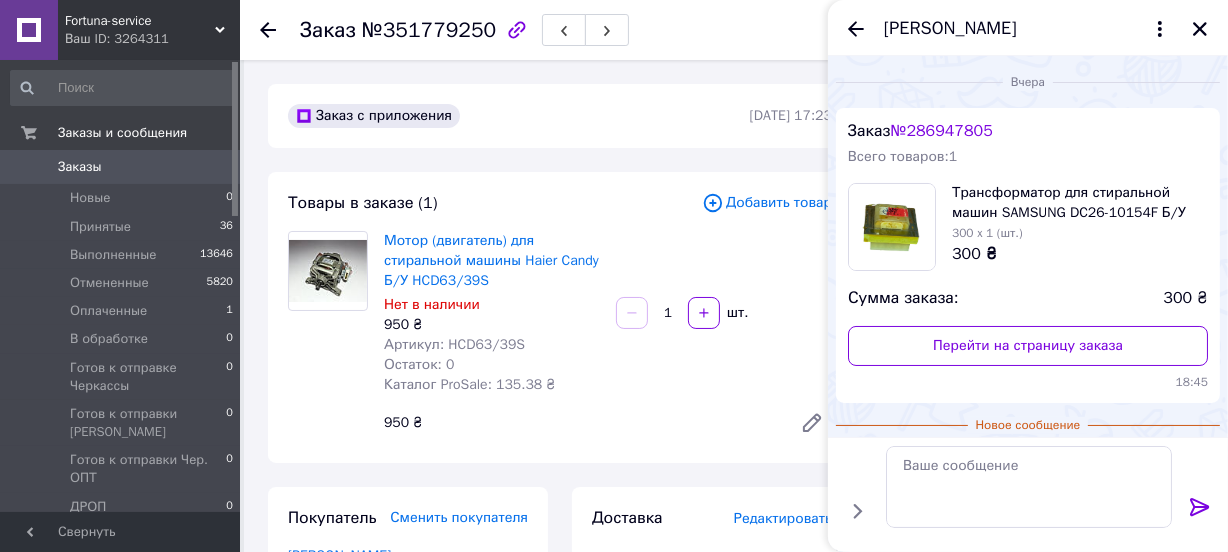 scroll, scrollTop: 0, scrollLeft: 0, axis: both 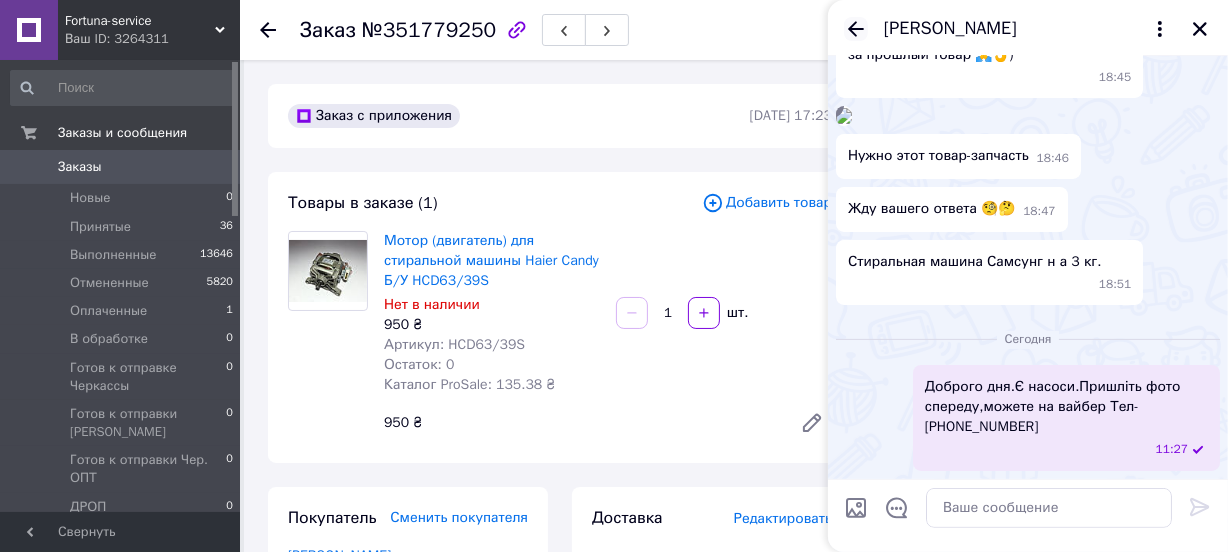 click 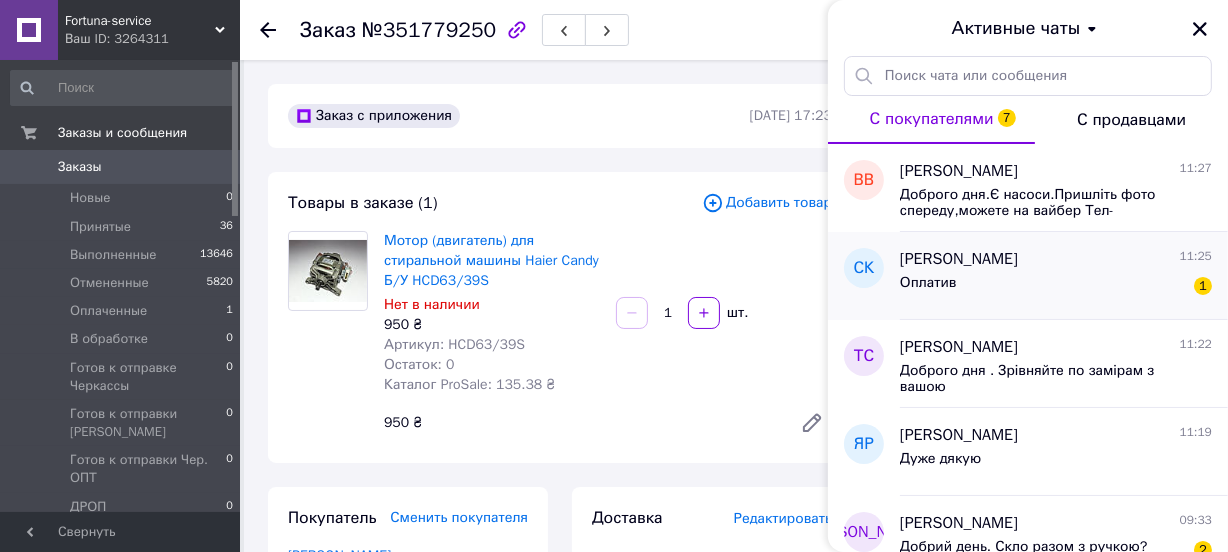 click on "Сергій Клименко 11:25" at bounding box center (1056, 259) 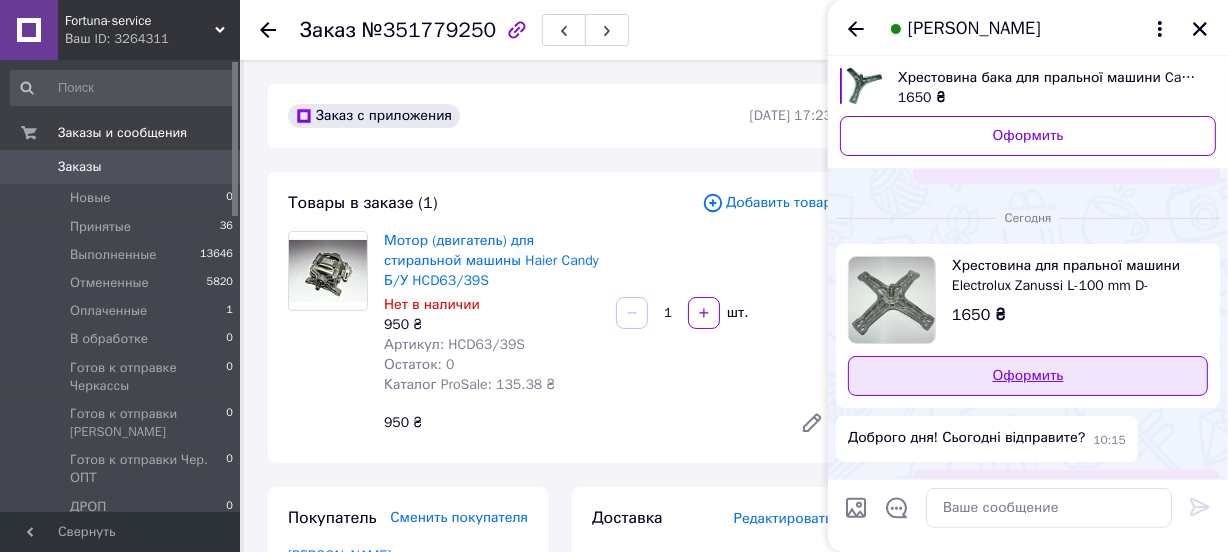 scroll, scrollTop: 666, scrollLeft: 0, axis: vertical 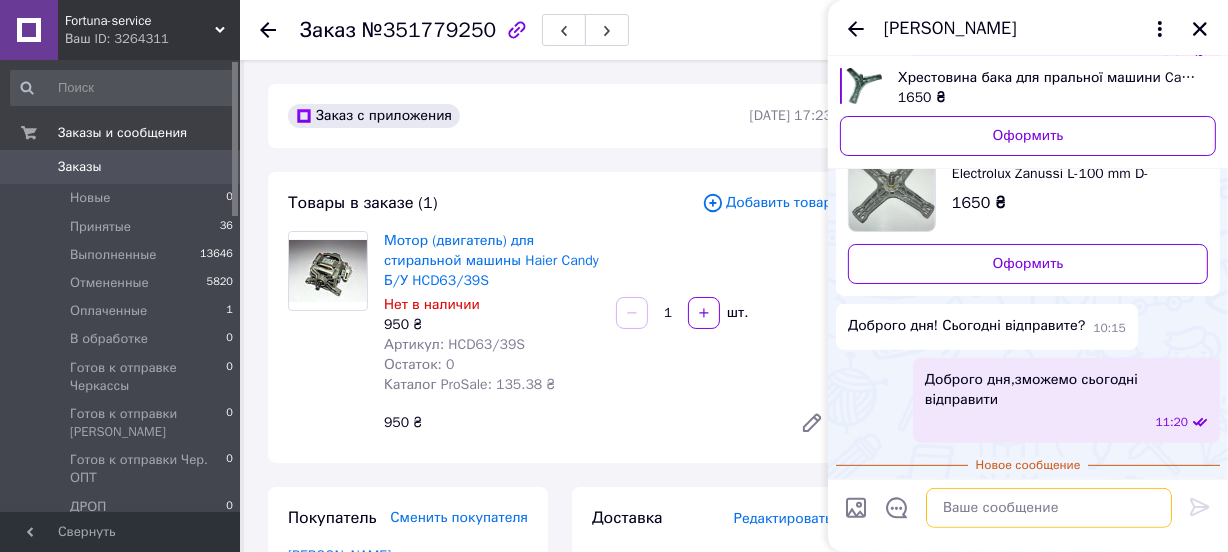 click at bounding box center (1049, 508) 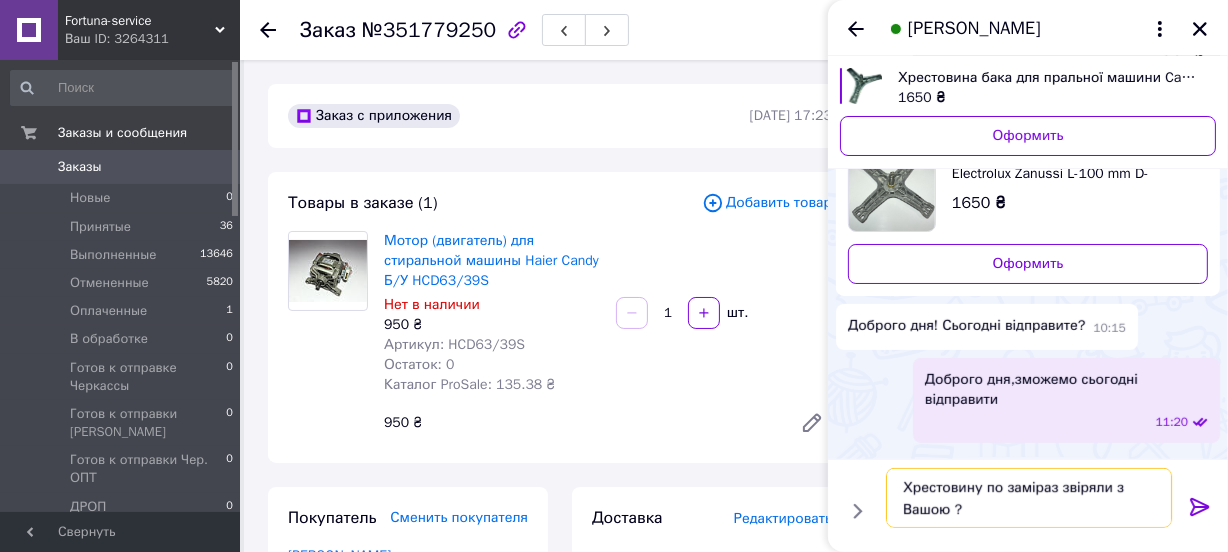 click on "Хрестовину по заміраз звіряли з Вашою ?" at bounding box center [1029, 498] 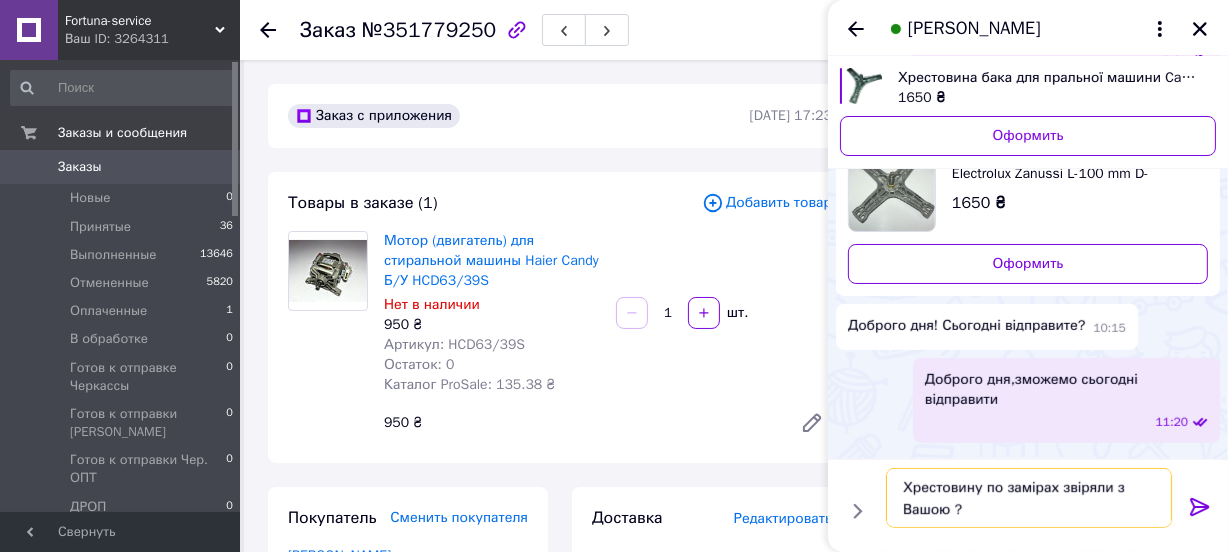 type on "Хрестовину по замірах звіряли з Вашою ?" 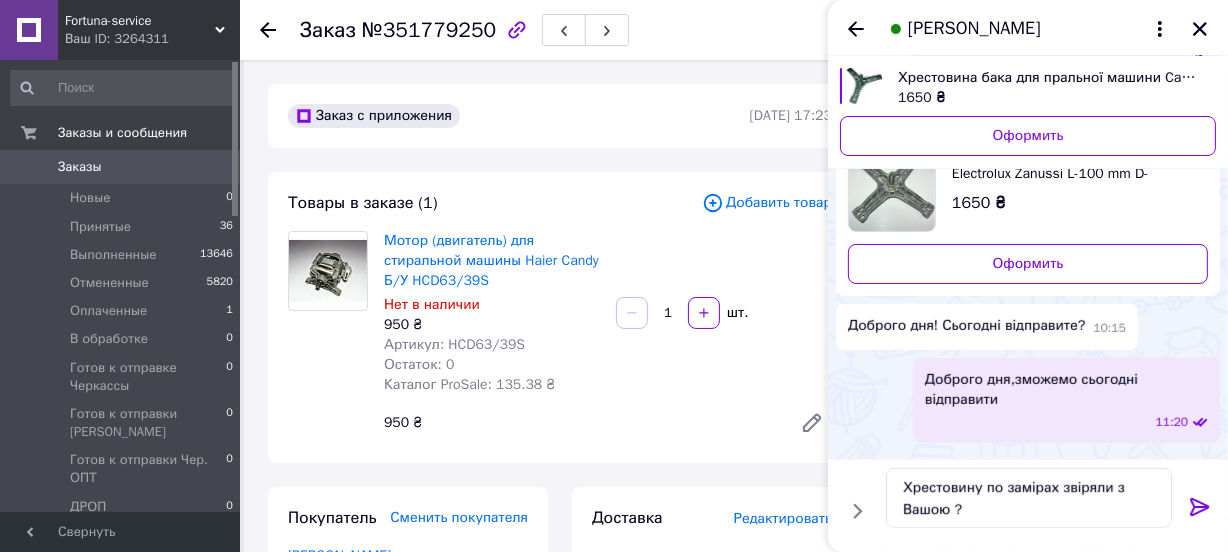 click 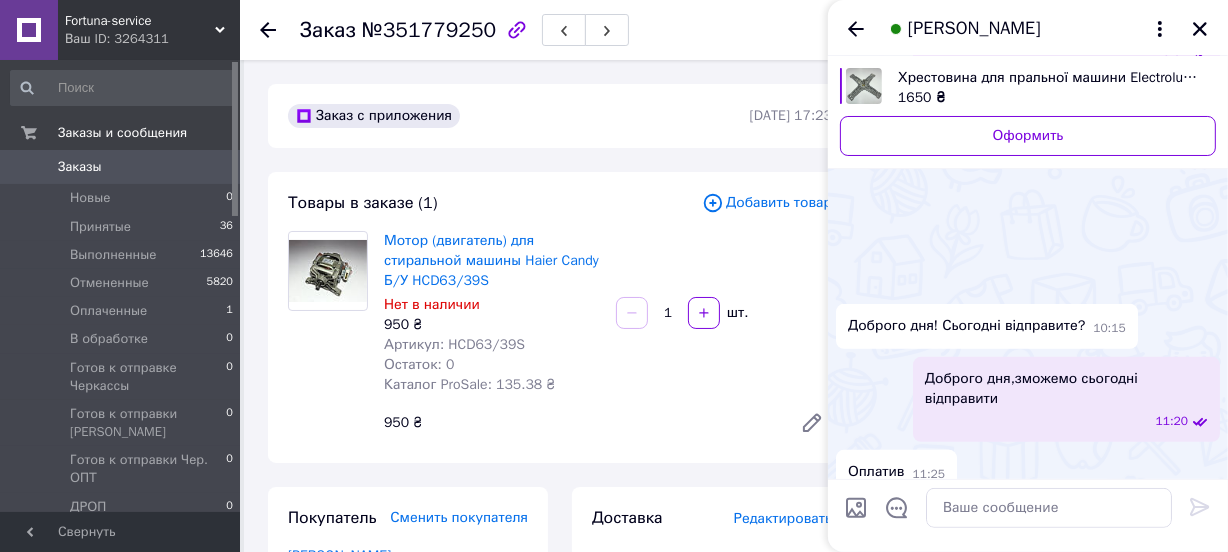 scroll, scrollTop: 703, scrollLeft: 0, axis: vertical 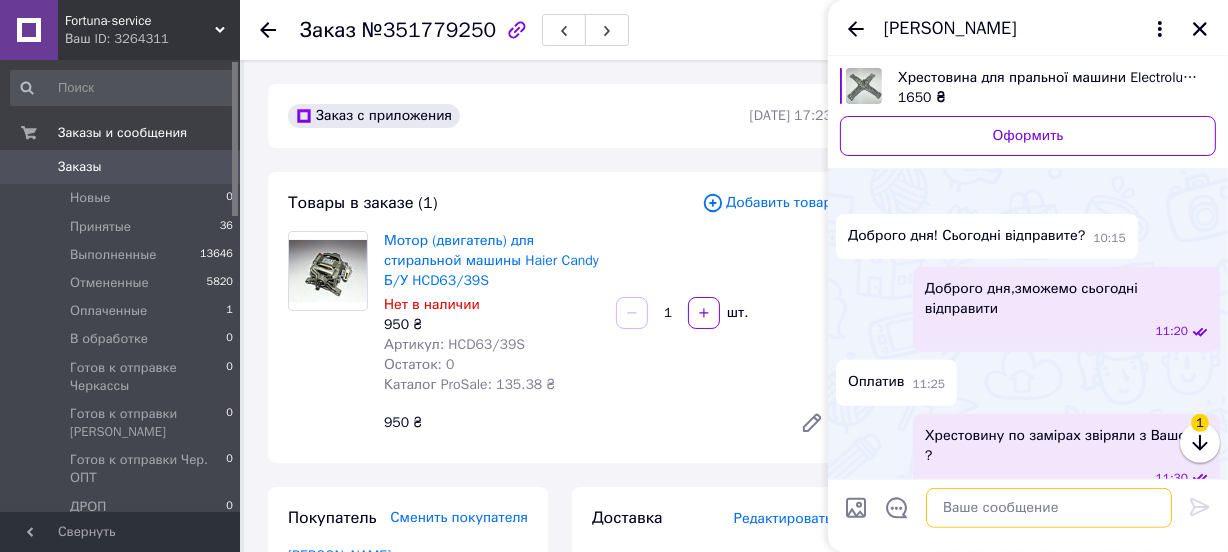 click at bounding box center [1049, 508] 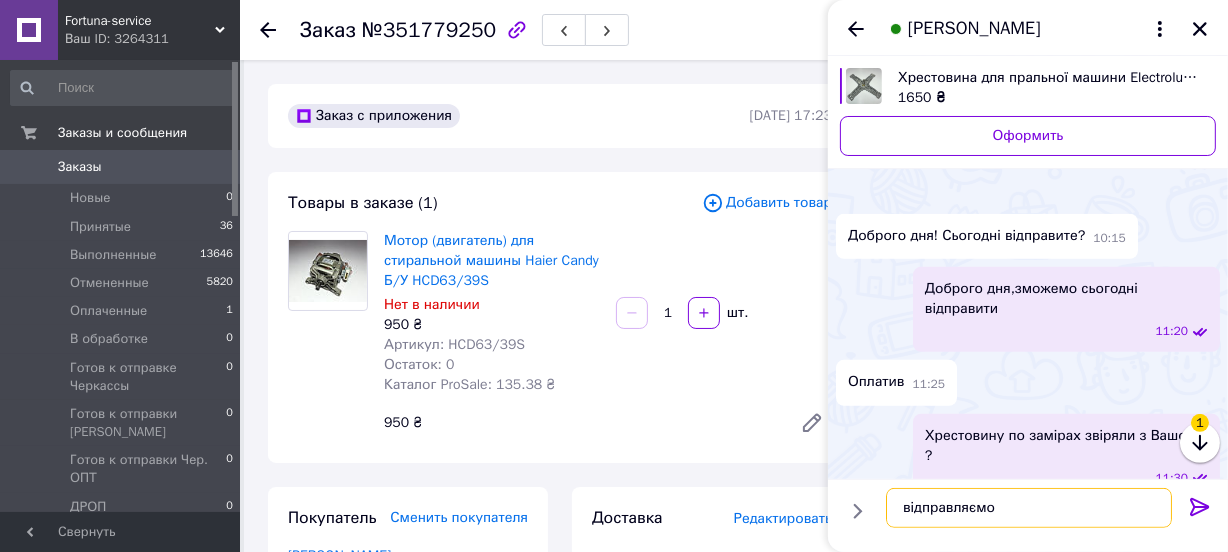 type on "відправляємо" 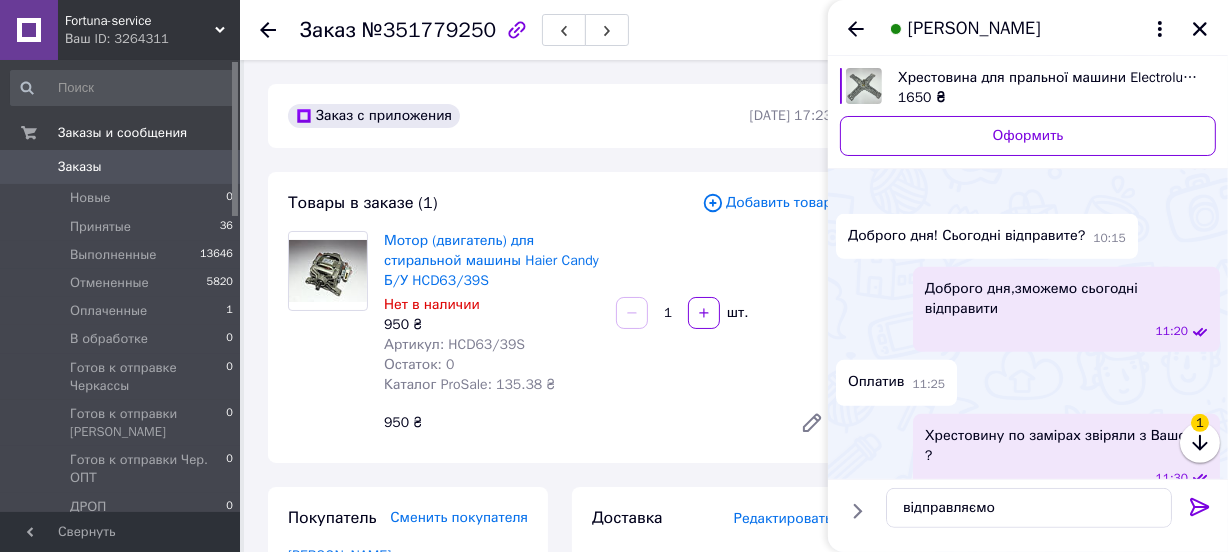 click 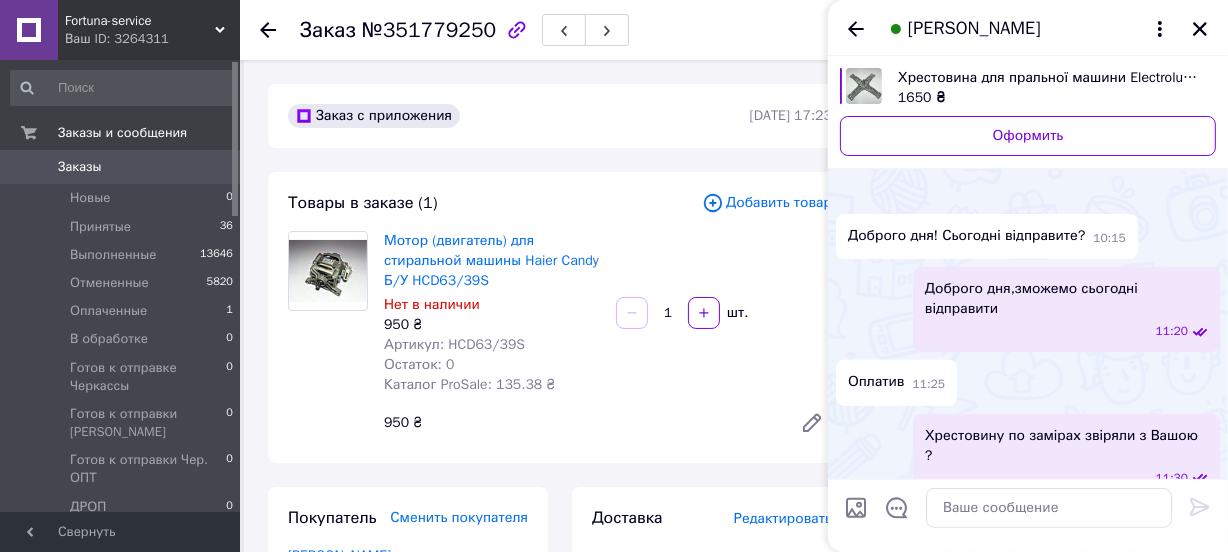 scroll, scrollTop: 759, scrollLeft: 0, axis: vertical 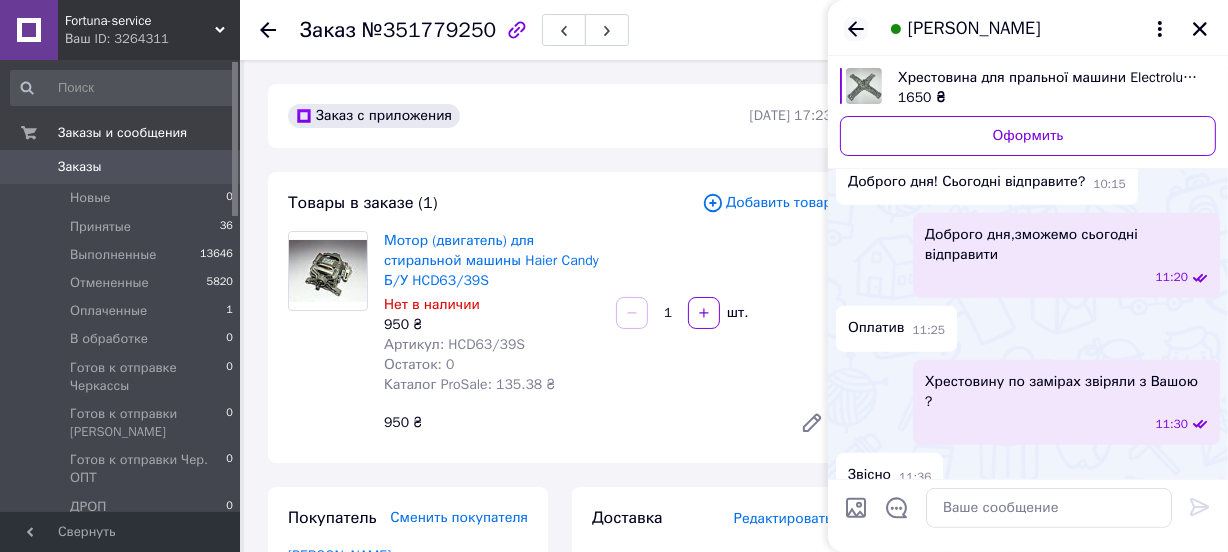 click 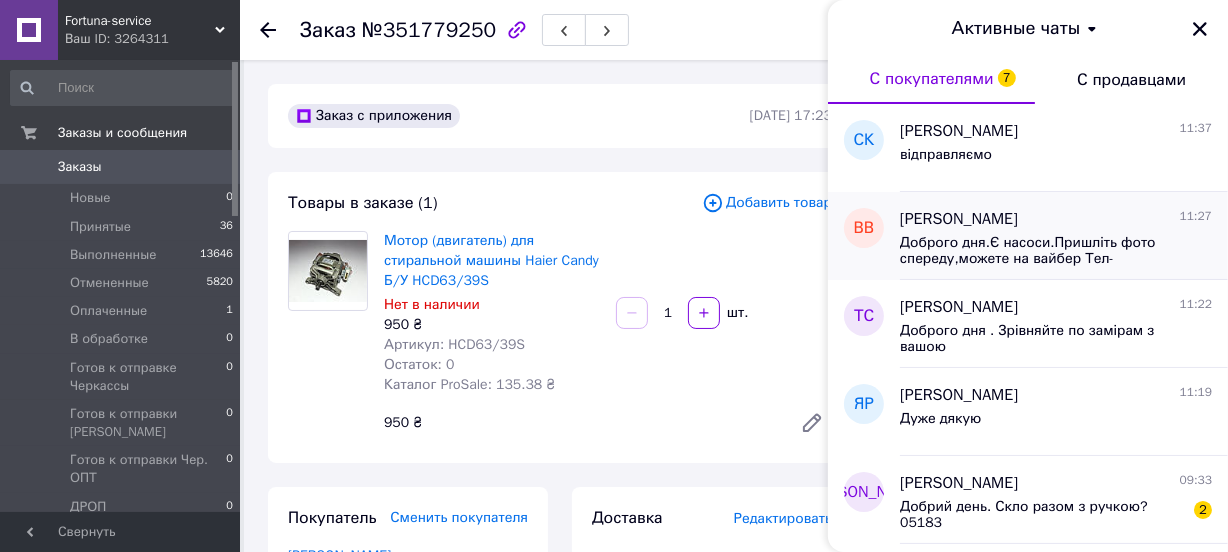 scroll, scrollTop: 363, scrollLeft: 0, axis: vertical 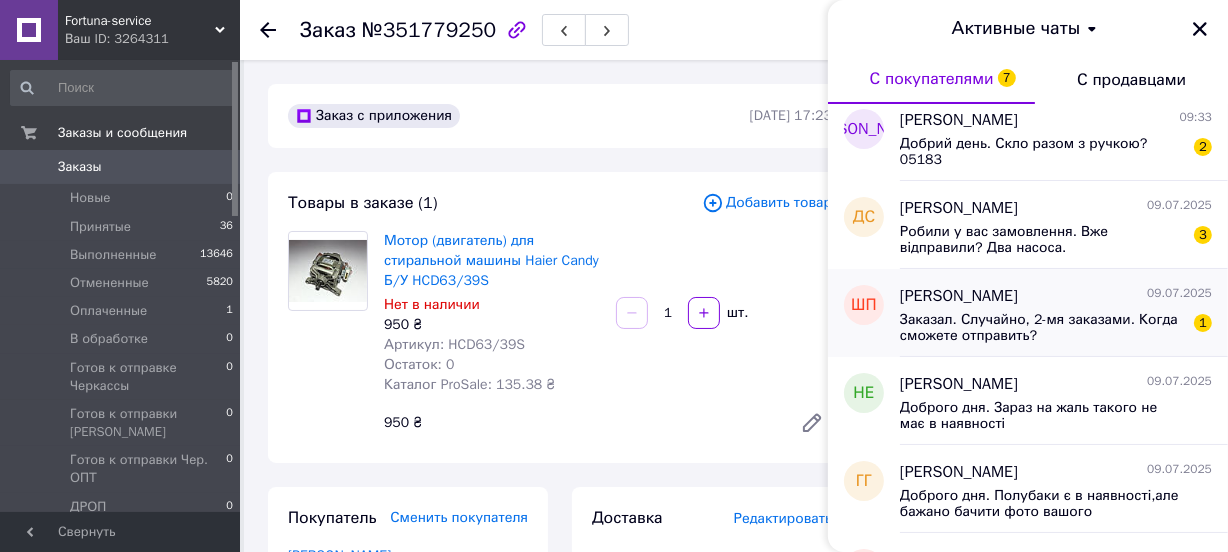 click on "Заказал. Случайно, 2-мя заказами. Когда сможете отправить?" at bounding box center (1042, 328) 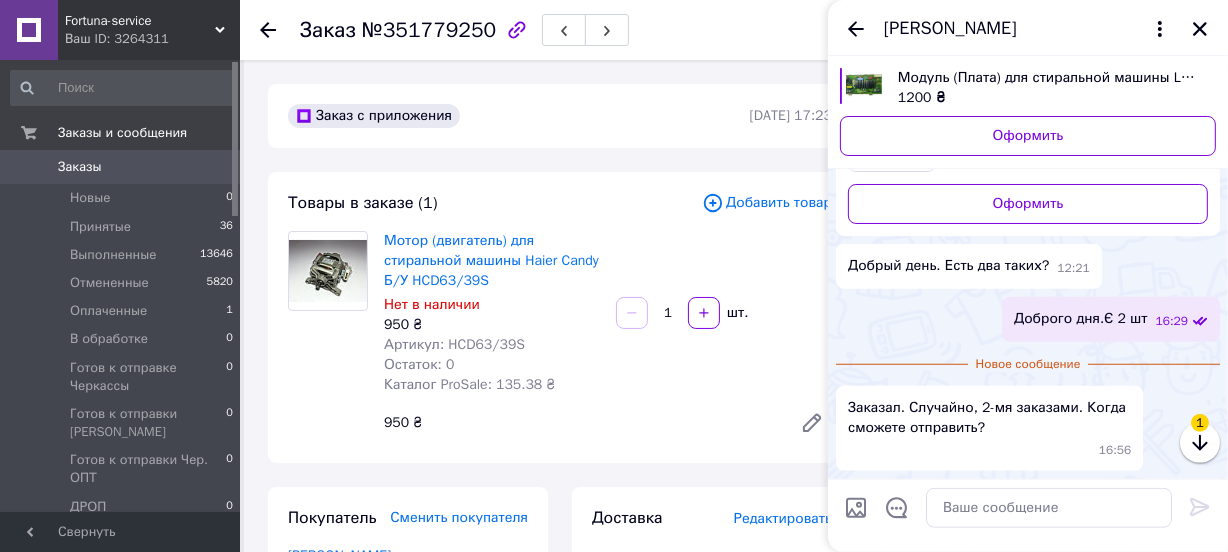 scroll, scrollTop: 2033, scrollLeft: 0, axis: vertical 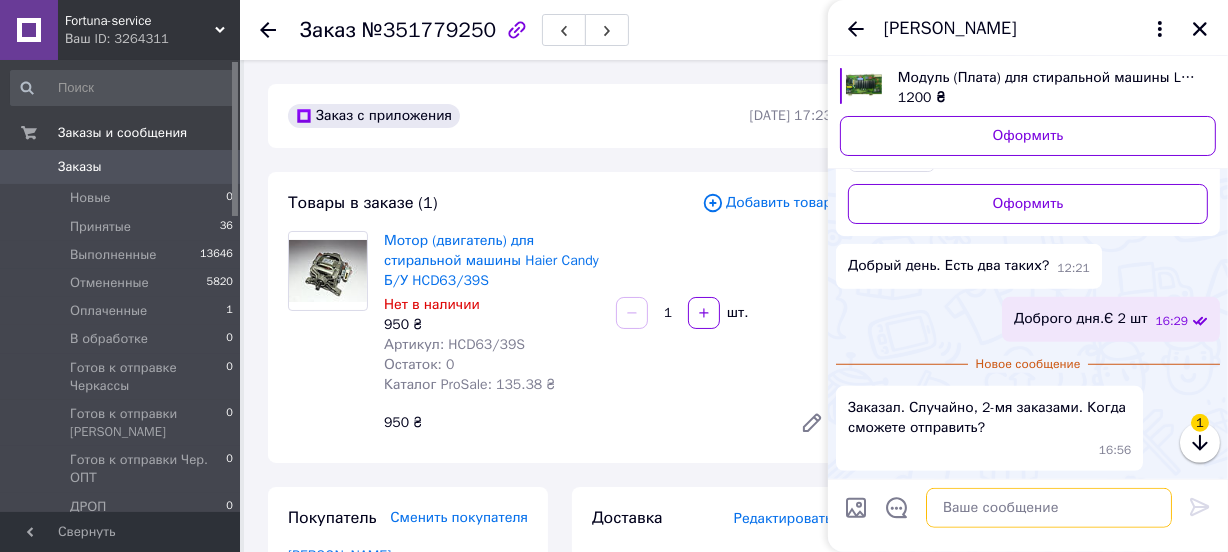 click at bounding box center [1049, 508] 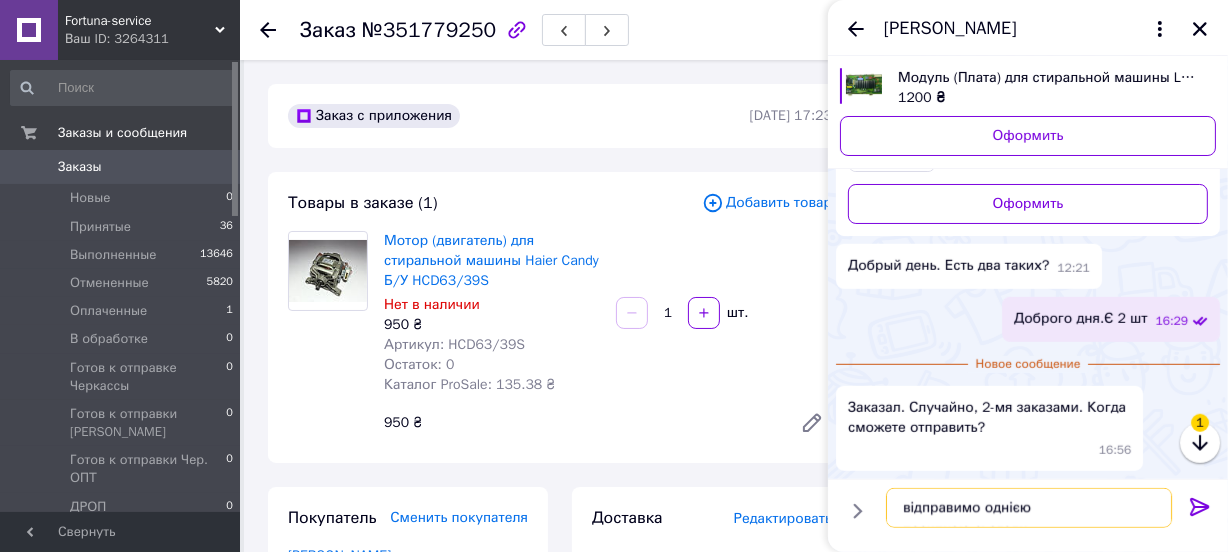 type on "відправимо однією посилкою,сьогодні" 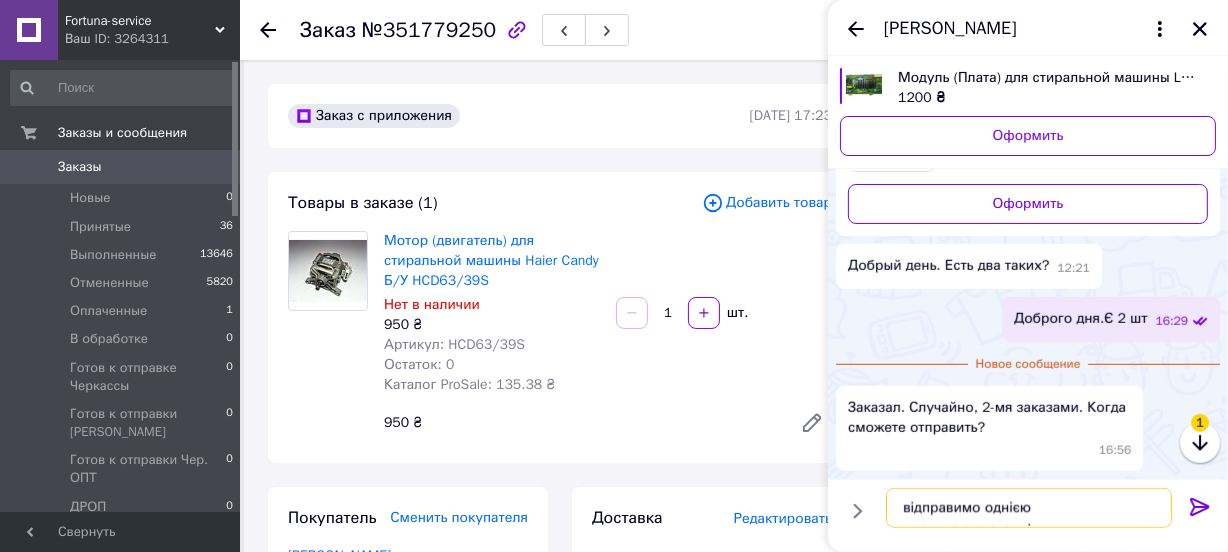 type 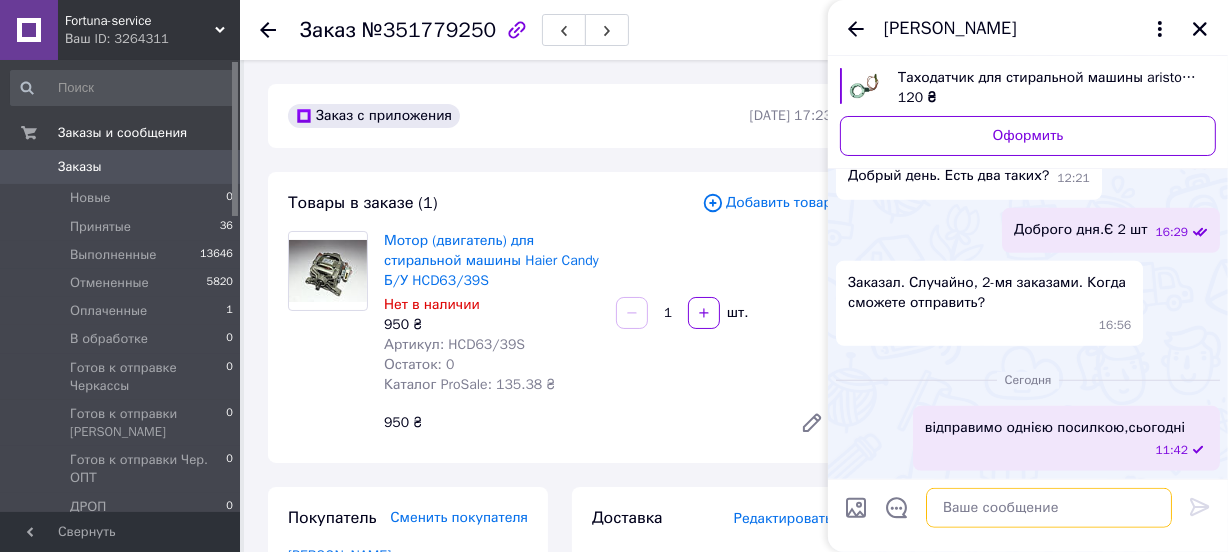 scroll, scrollTop: 2122, scrollLeft: 0, axis: vertical 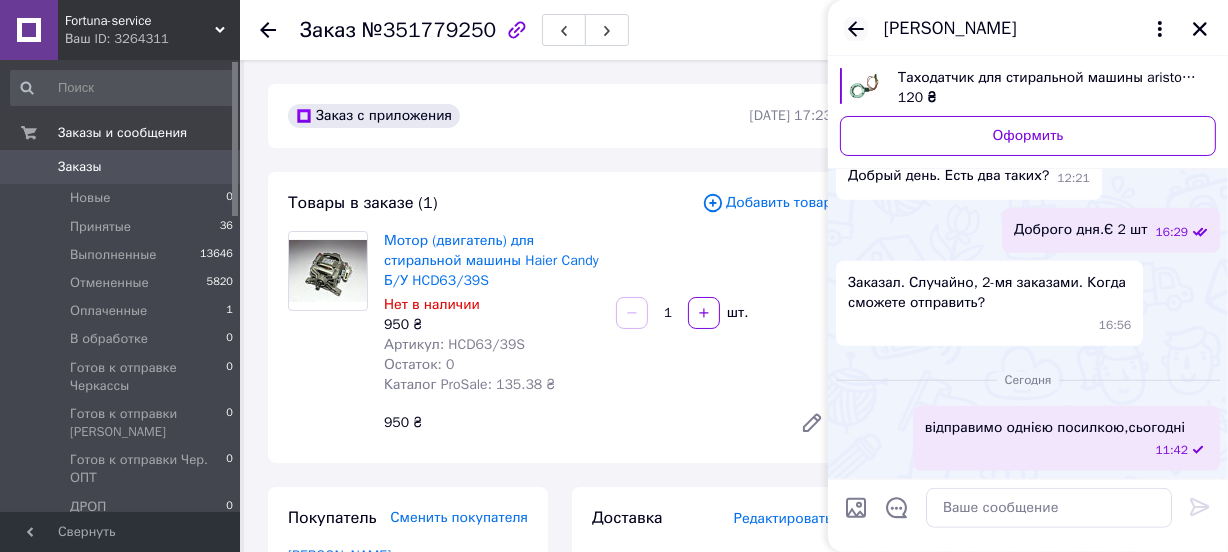 click 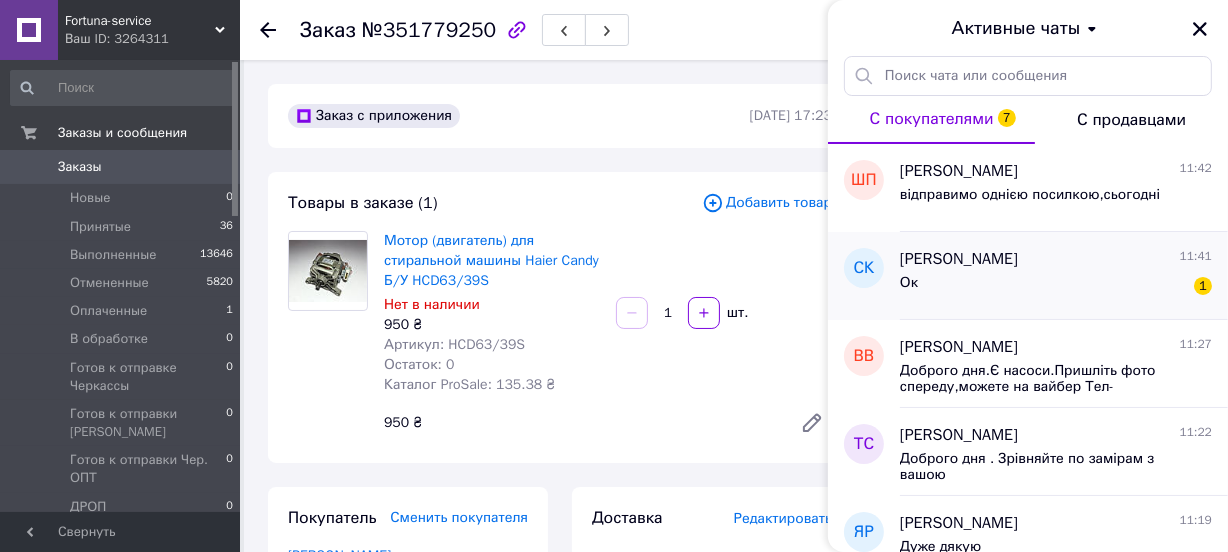 click on "[PERSON_NAME]" at bounding box center [959, 259] 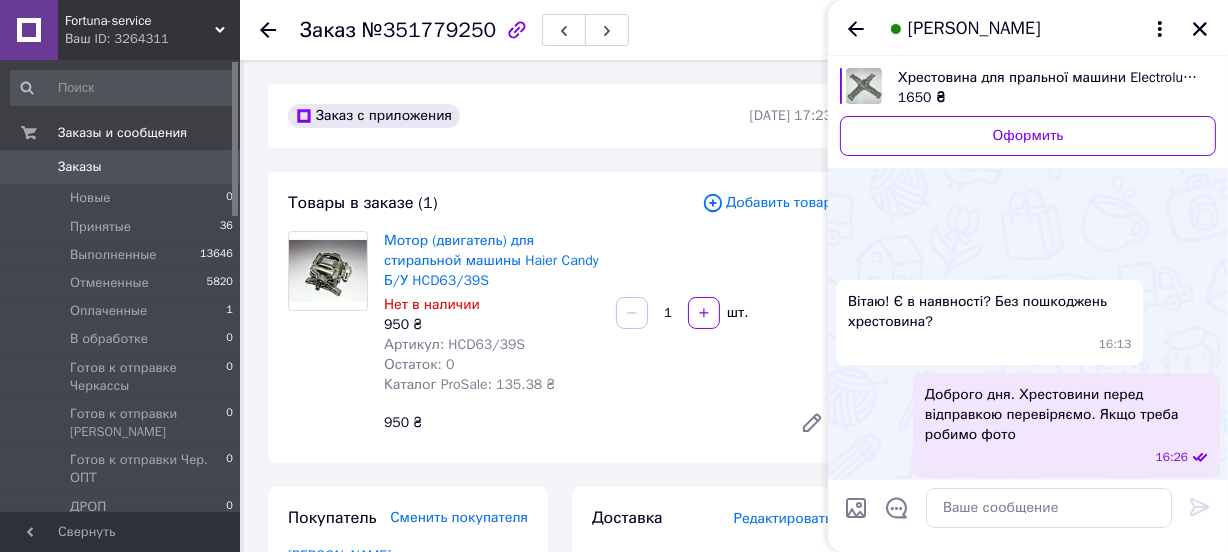 scroll, scrollTop: 950, scrollLeft: 0, axis: vertical 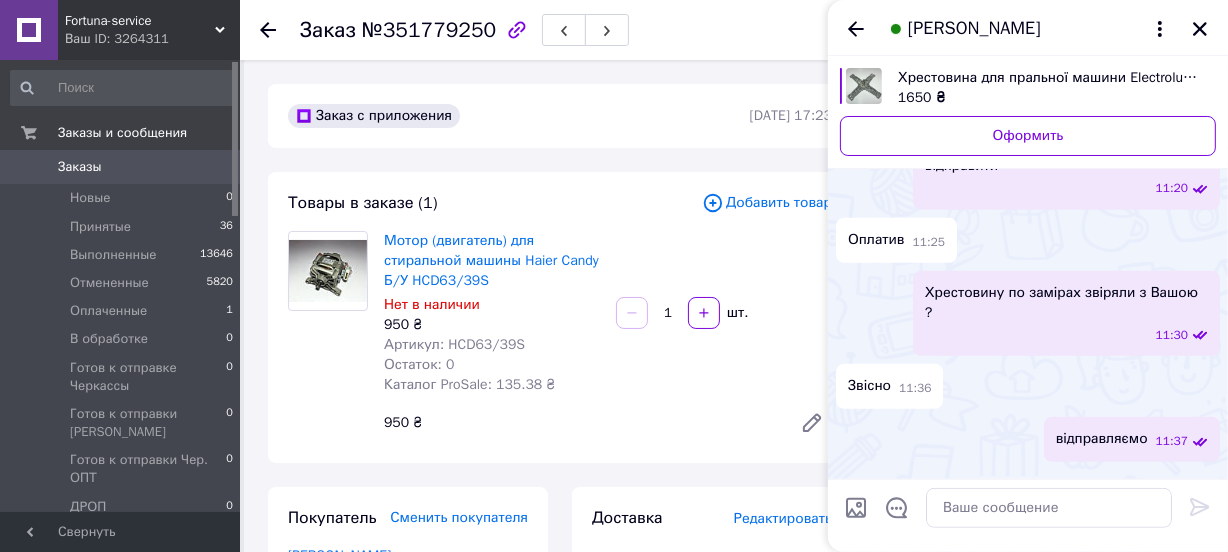 click 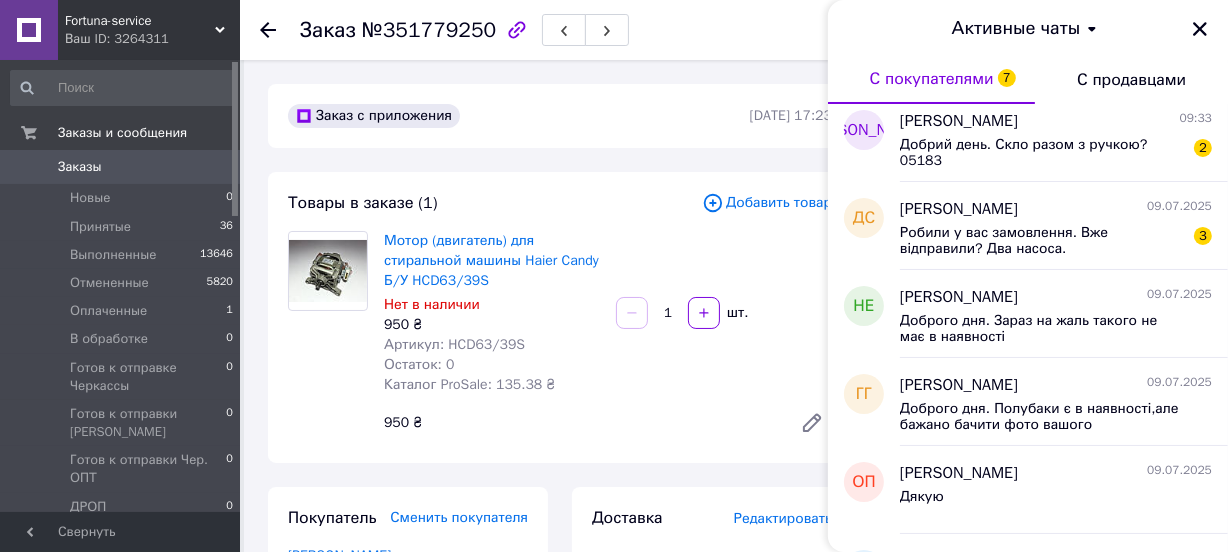 scroll, scrollTop: 454, scrollLeft: 0, axis: vertical 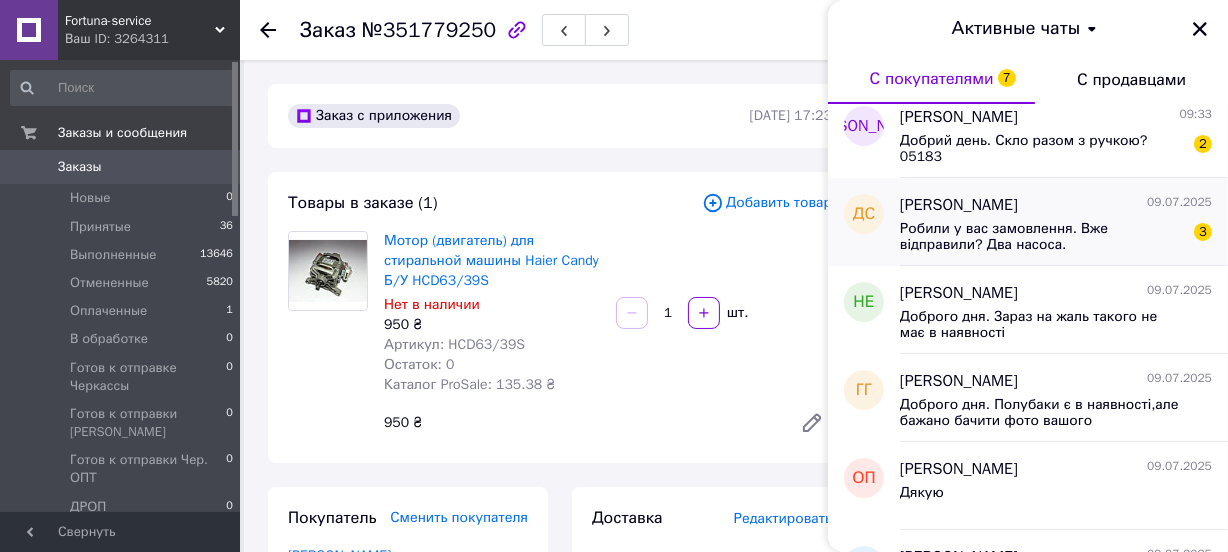 click on "Робили у вас замовлення. Вже відправили? Два насоса." at bounding box center (1042, 237) 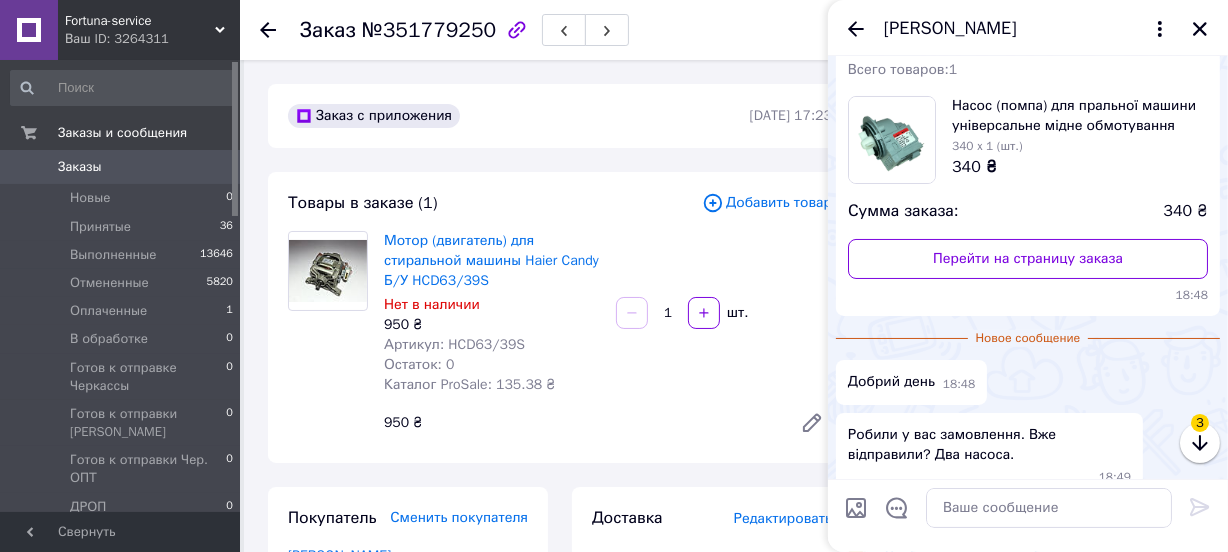 scroll, scrollTop: 188, scrollLeft: 0, axis: vertical 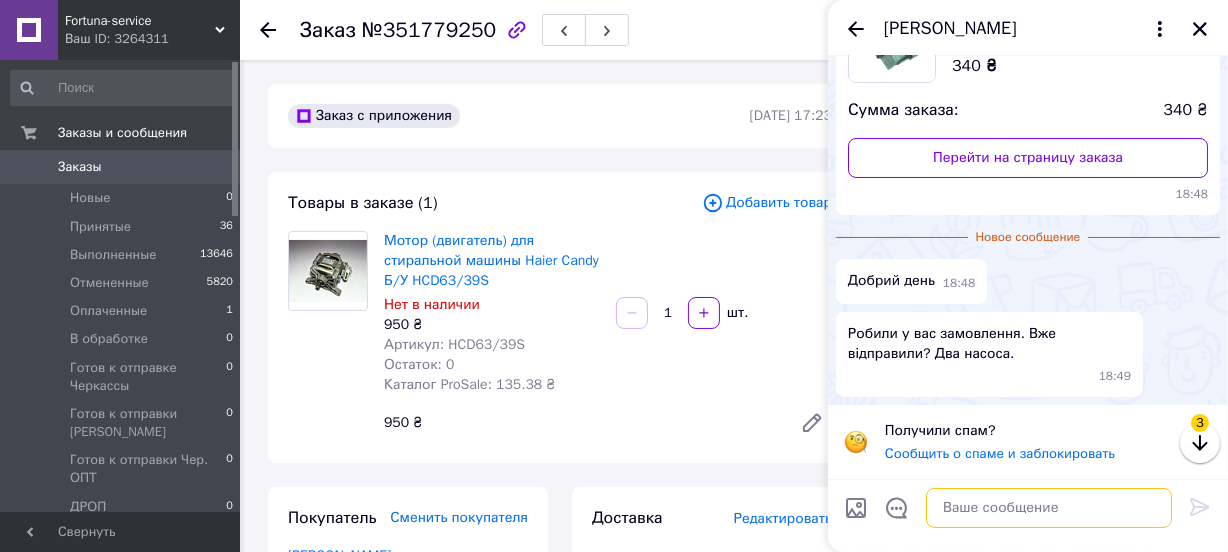 click at bounding box center [1049, 508] 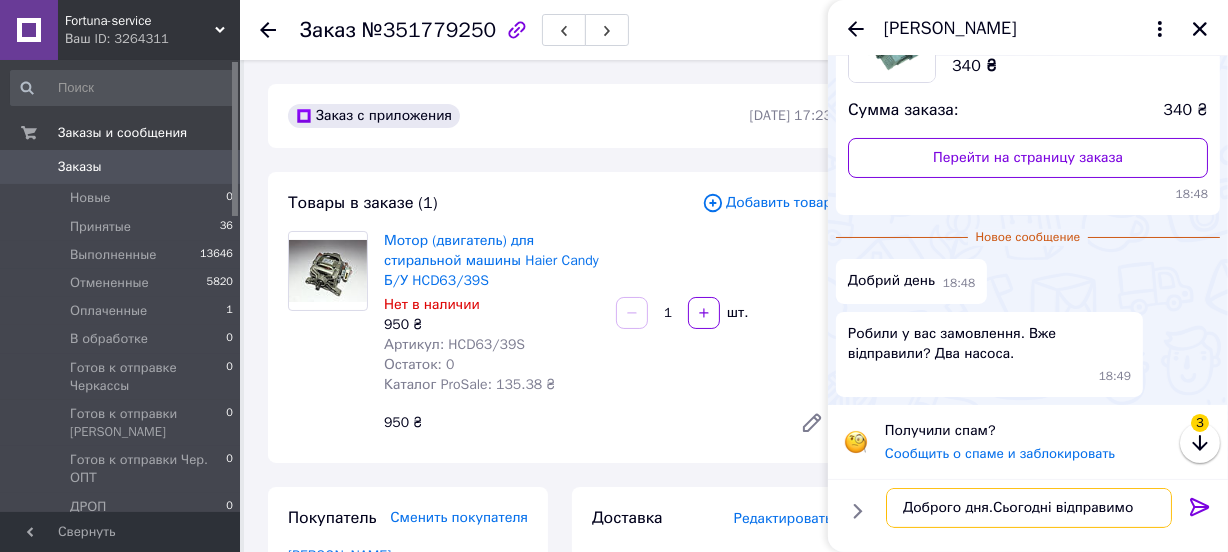 type on "Доброго дня.Сьогодні відправимо." 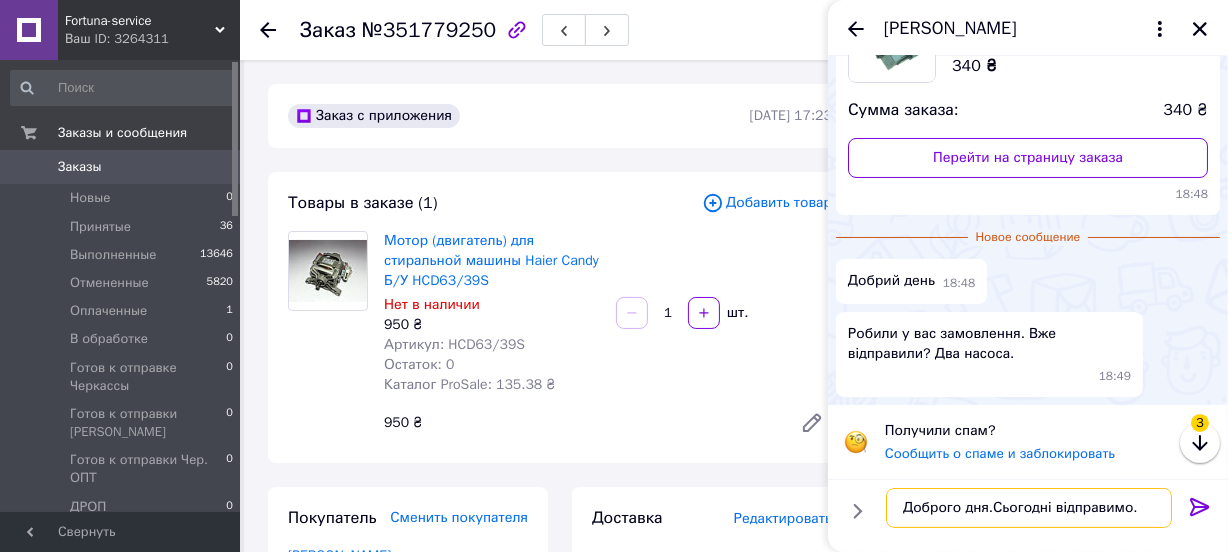 type 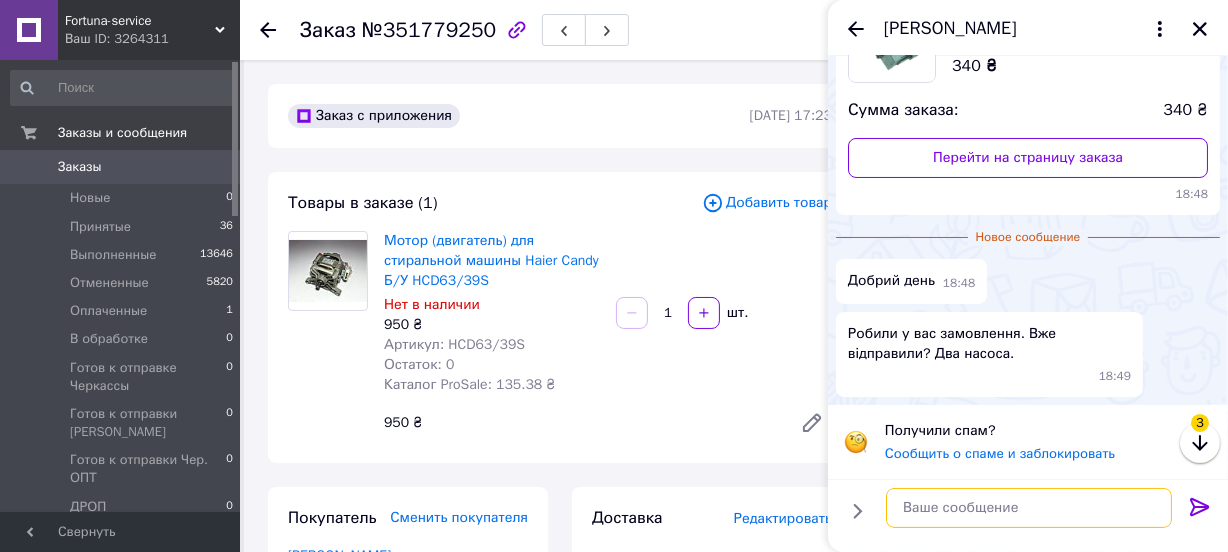 scroll, scrollTop: 183, scrollLeft: 0, axis: vertical 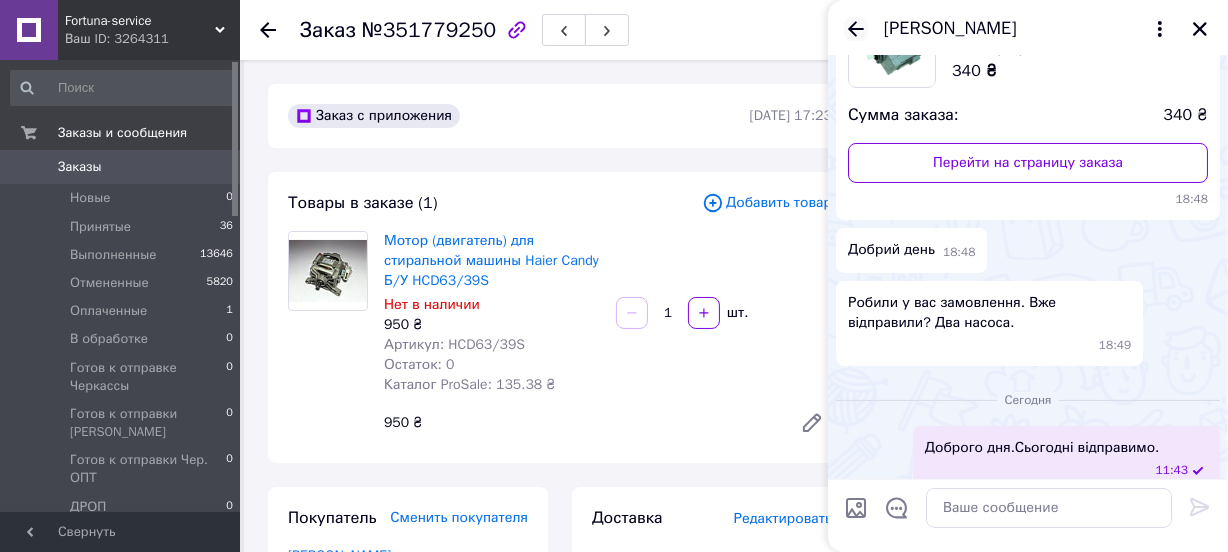 click 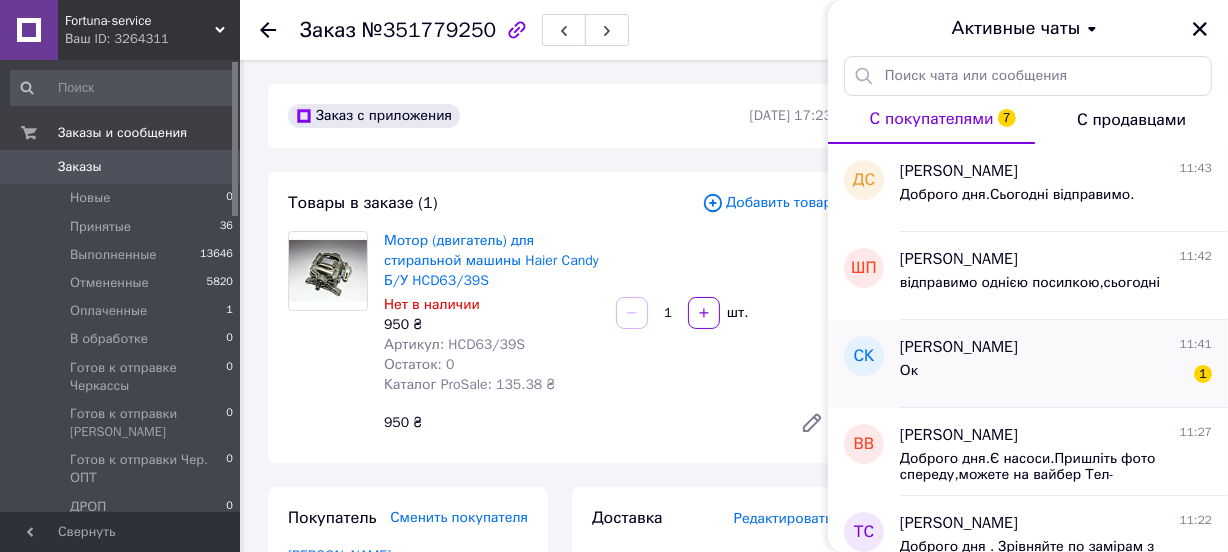 click on "[PERSON_NAME]" at bounding box center (959, 347) 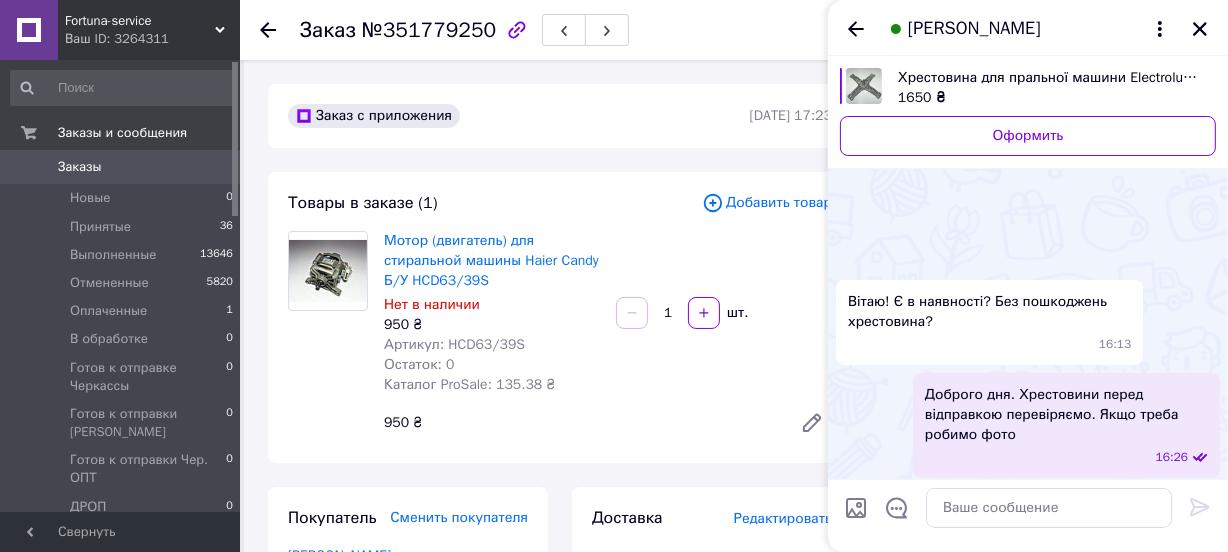 scroll, scrollTop: 950, scrollLeft: 0, axis: vertical 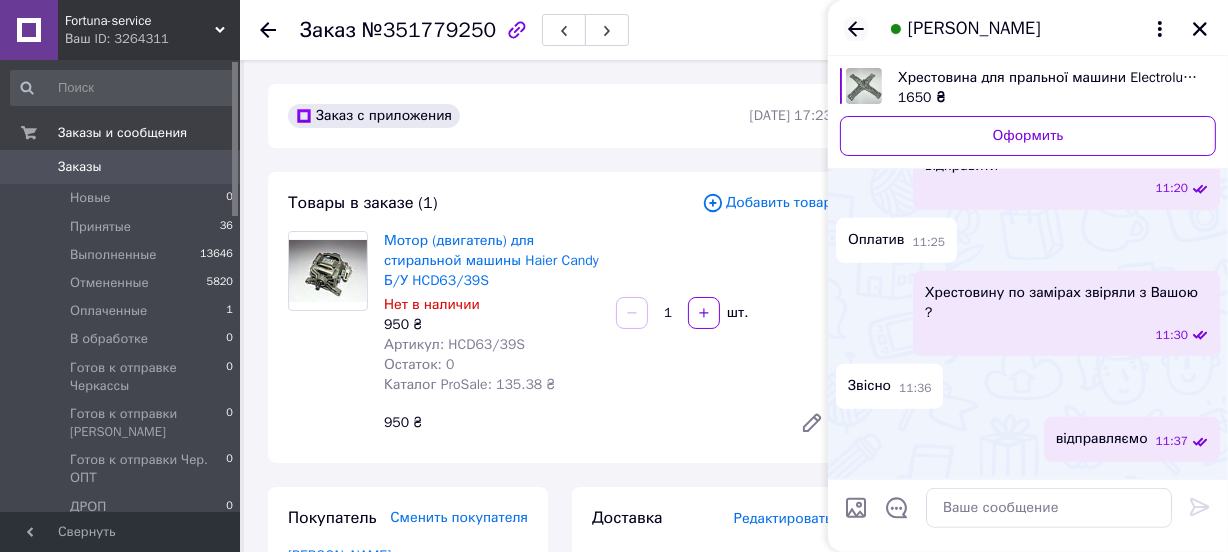 click 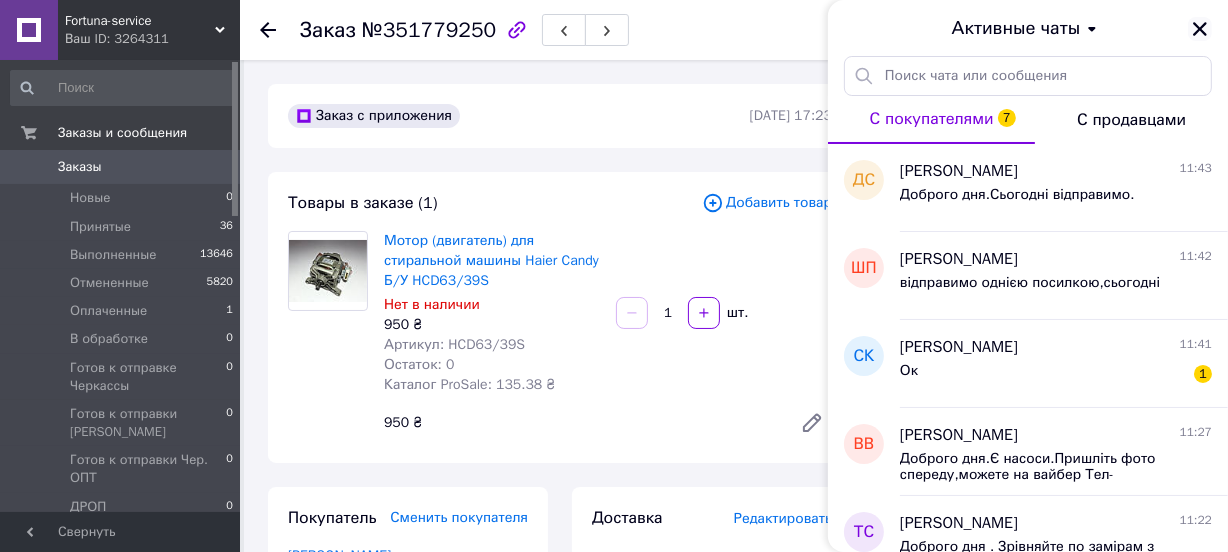 click 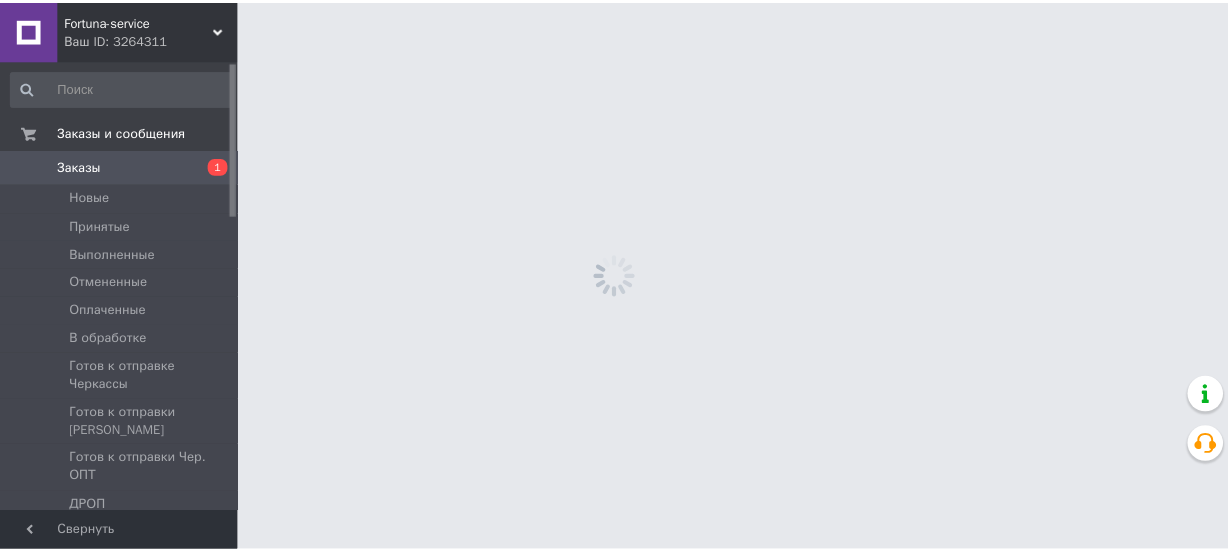 scroll, scrollTop: 0, scrollLeft: 0, axis: both 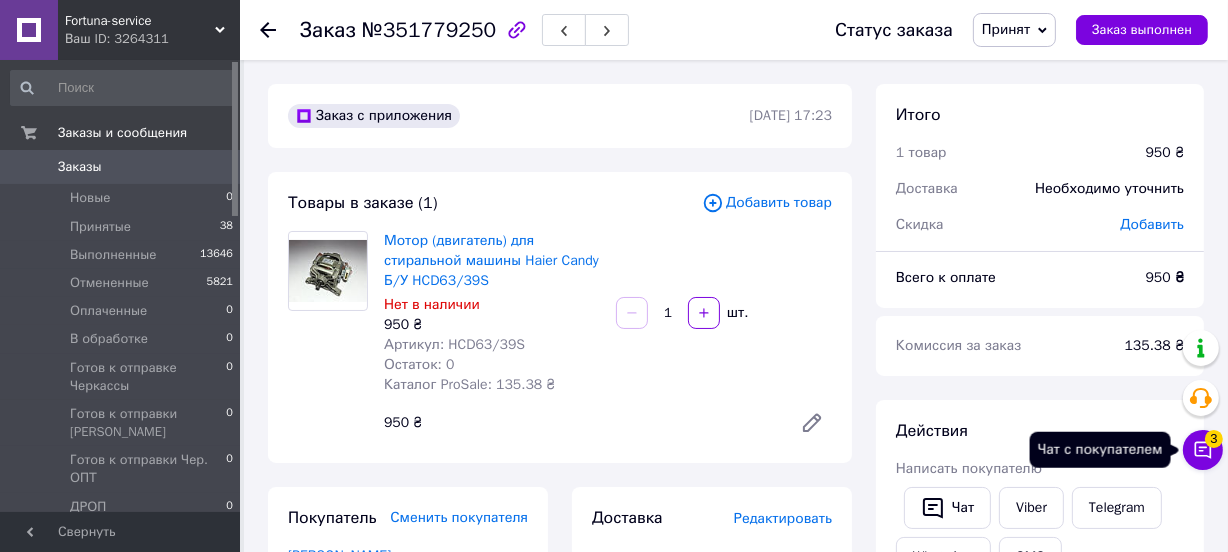 click 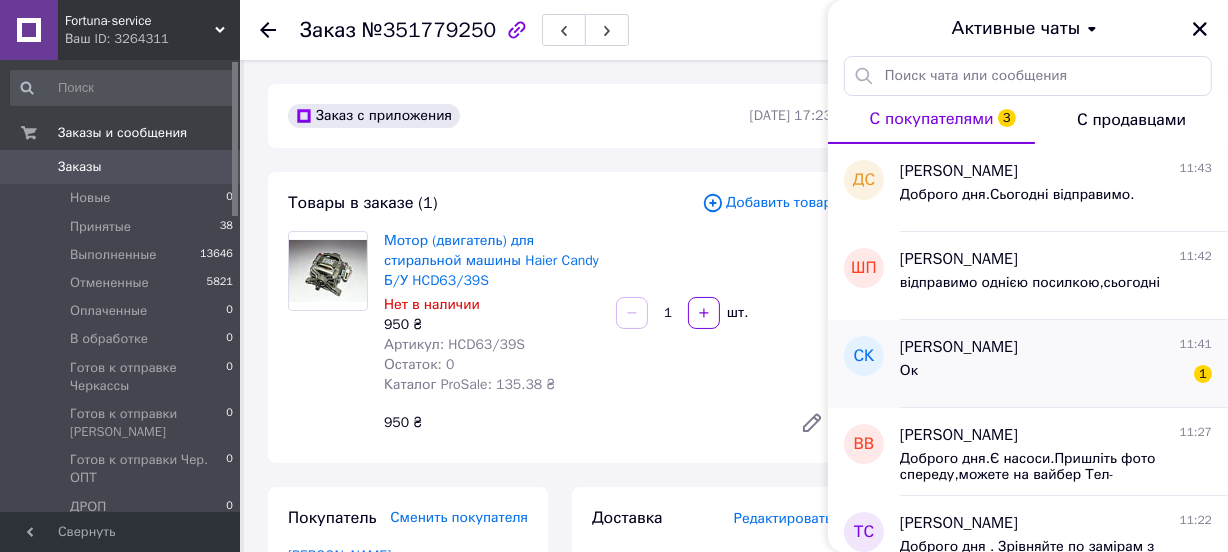 click on "Ок 1" at bounding box center (1056, 375) 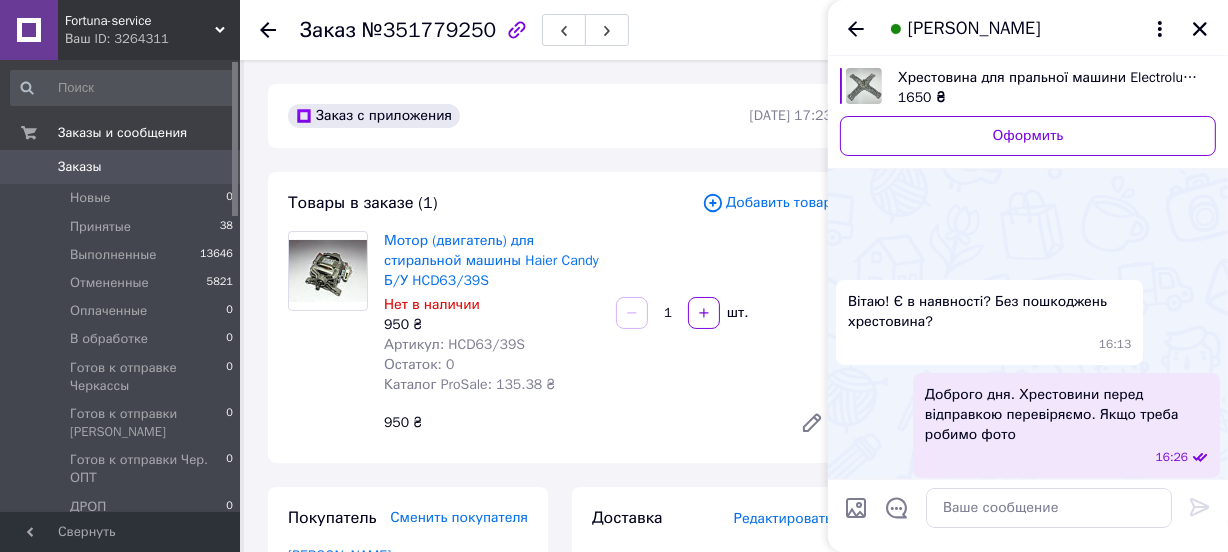scroll, scrollTop: 950, scrollLeft: 0, axis: vertical 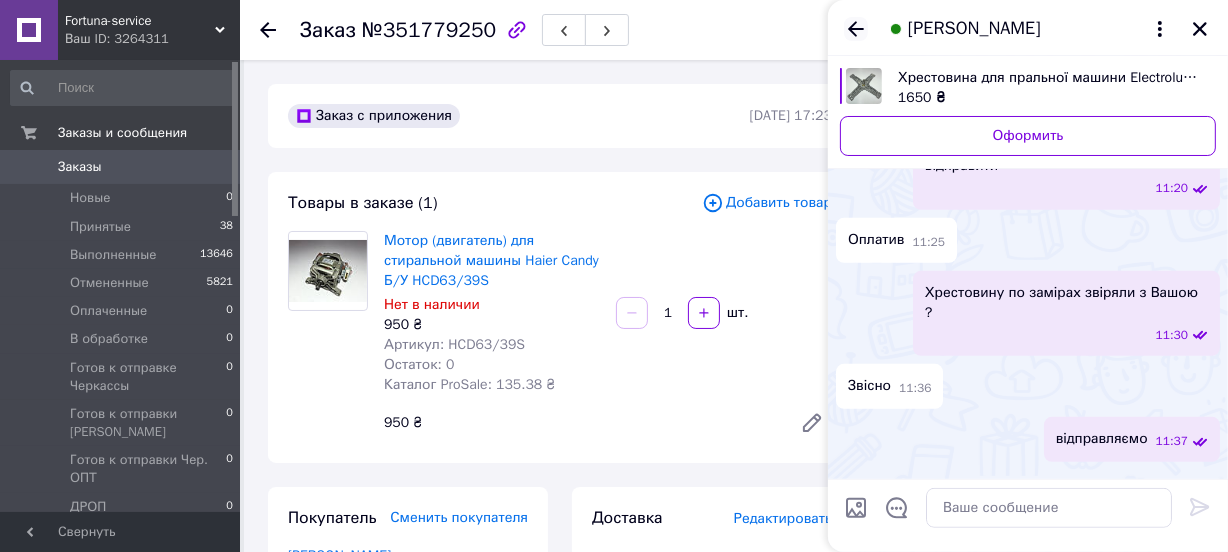 click 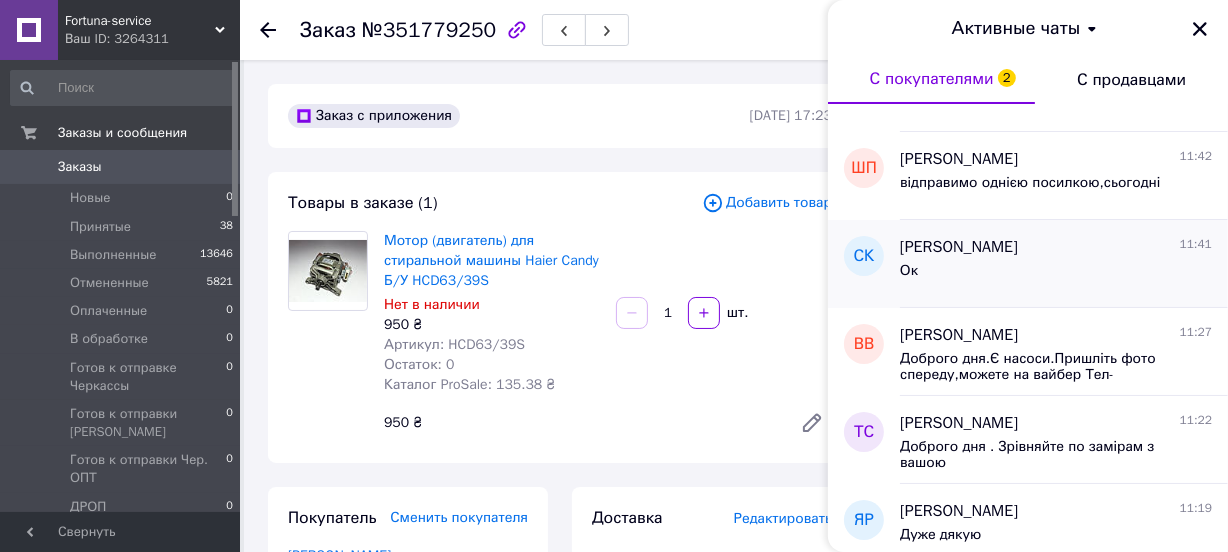 scroll, scrollTop: 272, scrollLeft: 0, axis: vertical 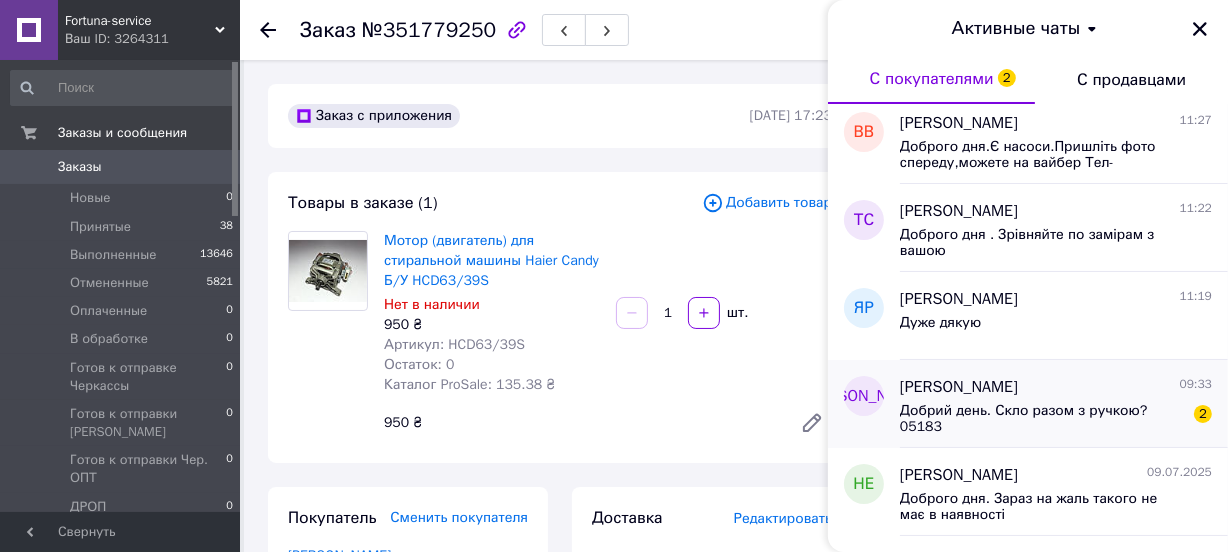 click on "Добрий день. Скло разом з ручкою? 05183" at bounding box center (1042, 419) 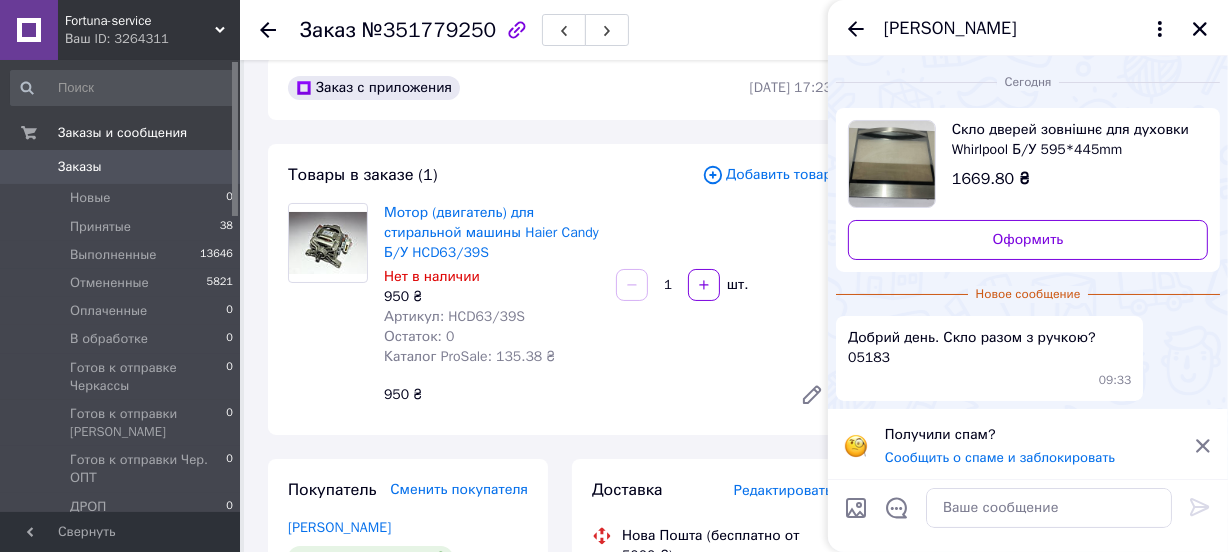 scroll, scrollTop: 0, scrollLeft: 0, axis: both 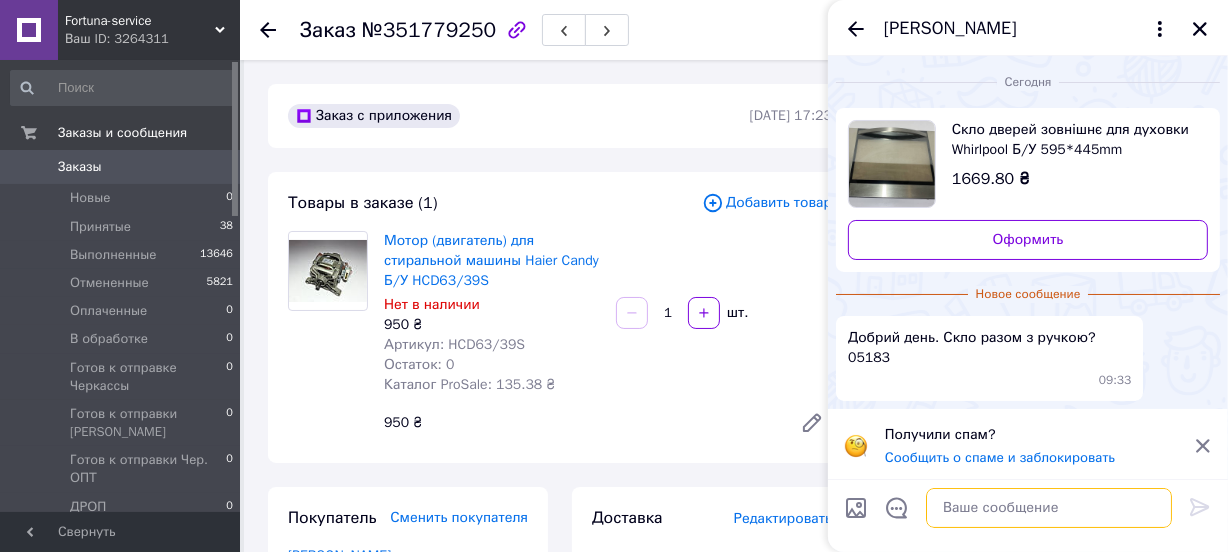 click at bounding box center [1049, 508] 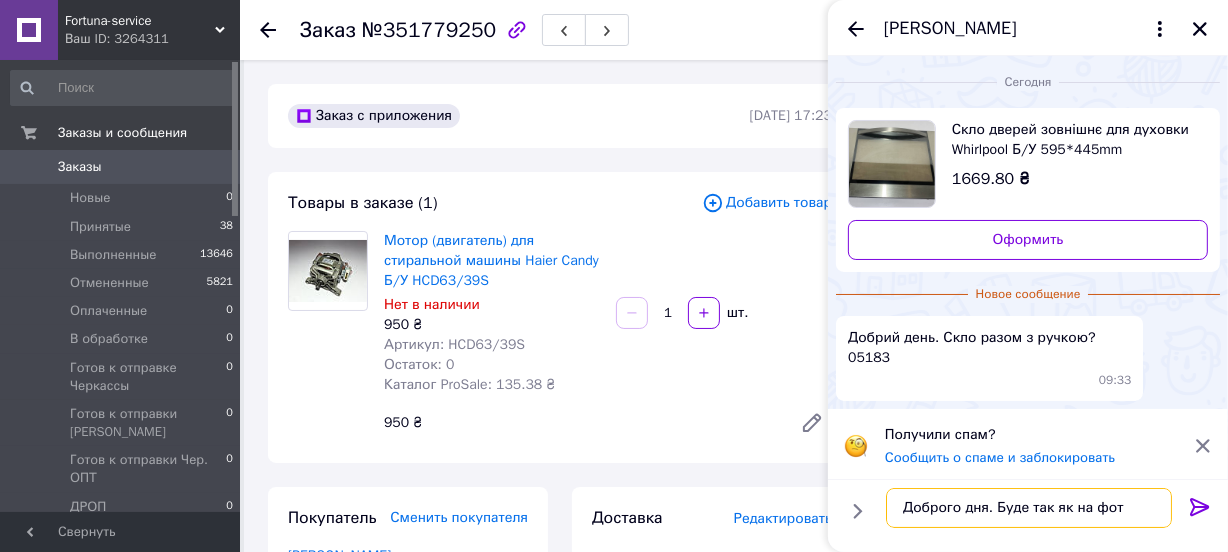 type on "Доброго дня. Буде так як на фото" 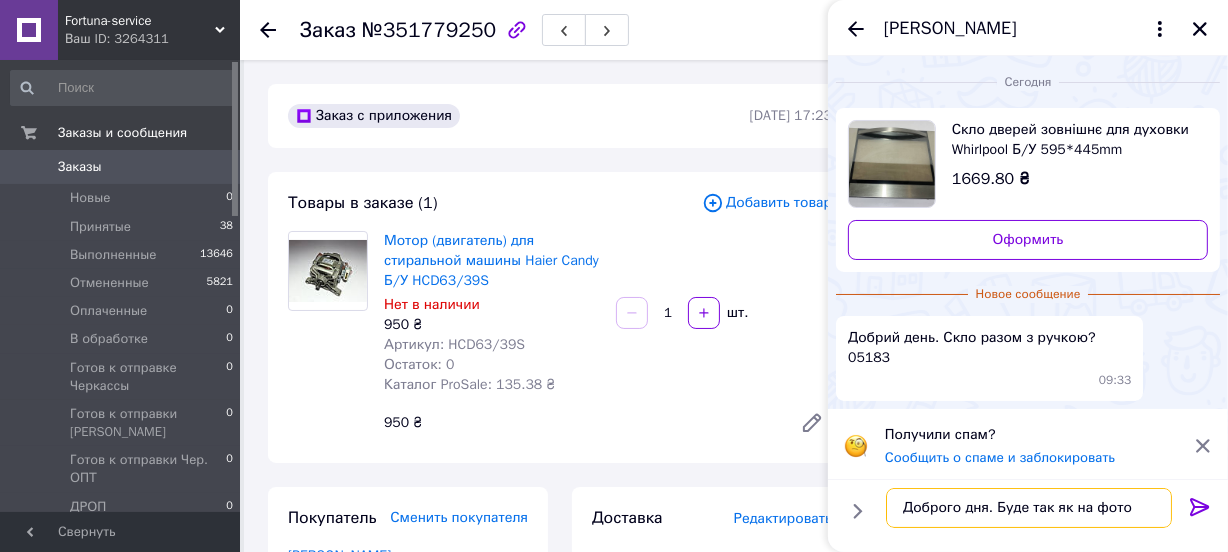 type 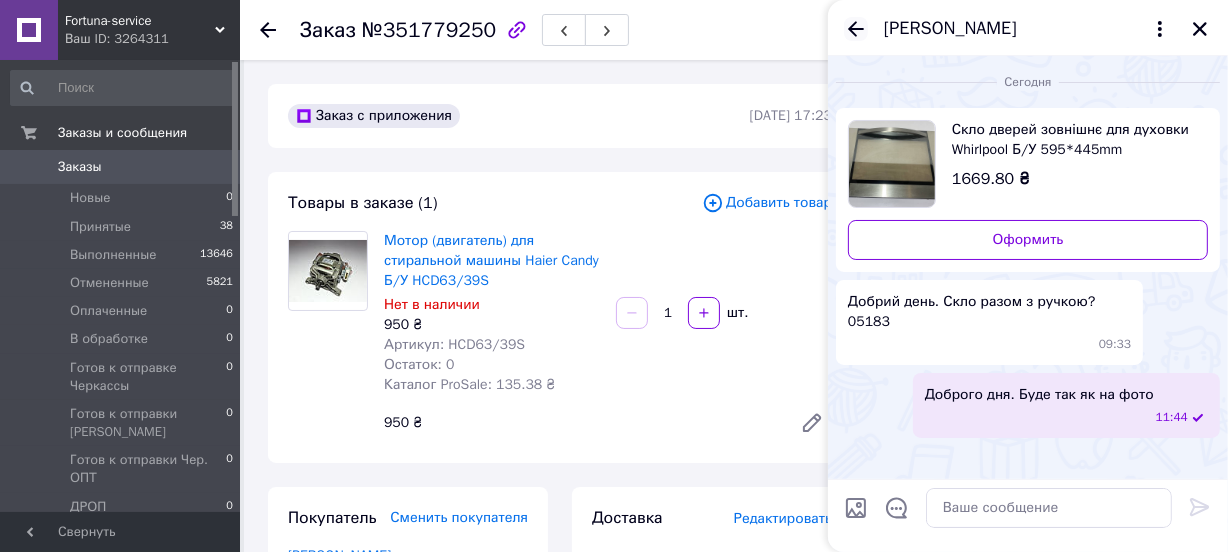 click 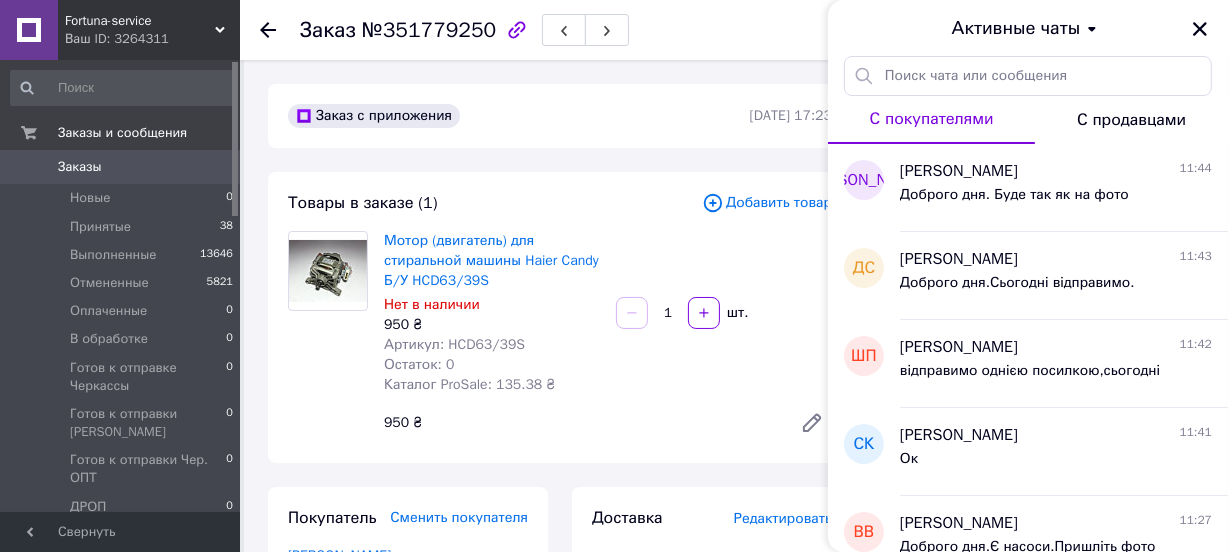 click 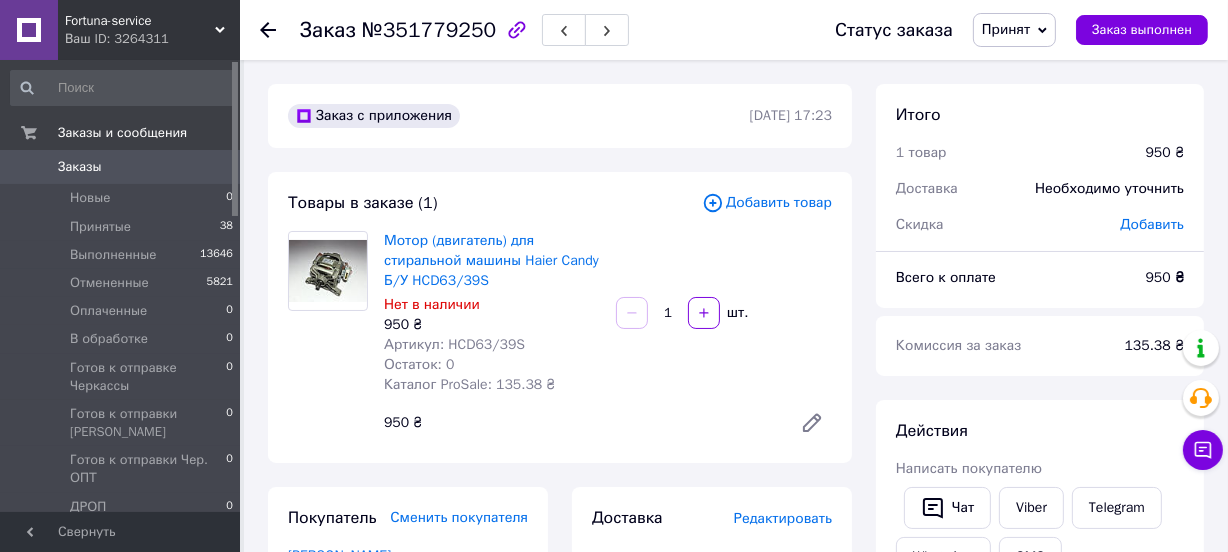 click on "Fortuna-service" at bounding box center (140, 21) 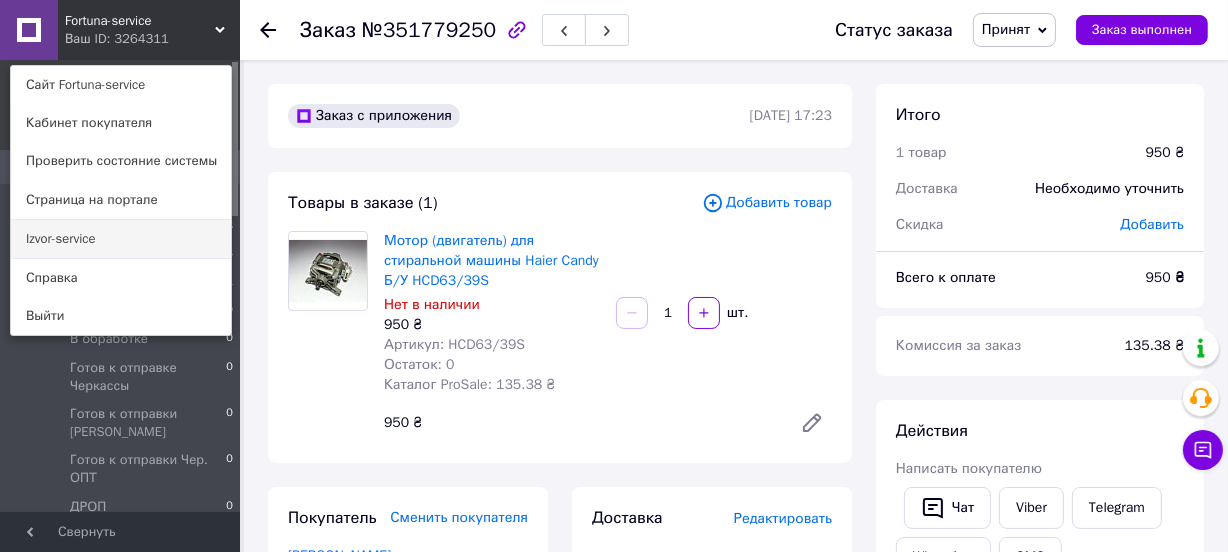 click on "Izvor-service" at bounding box center (121, 239) 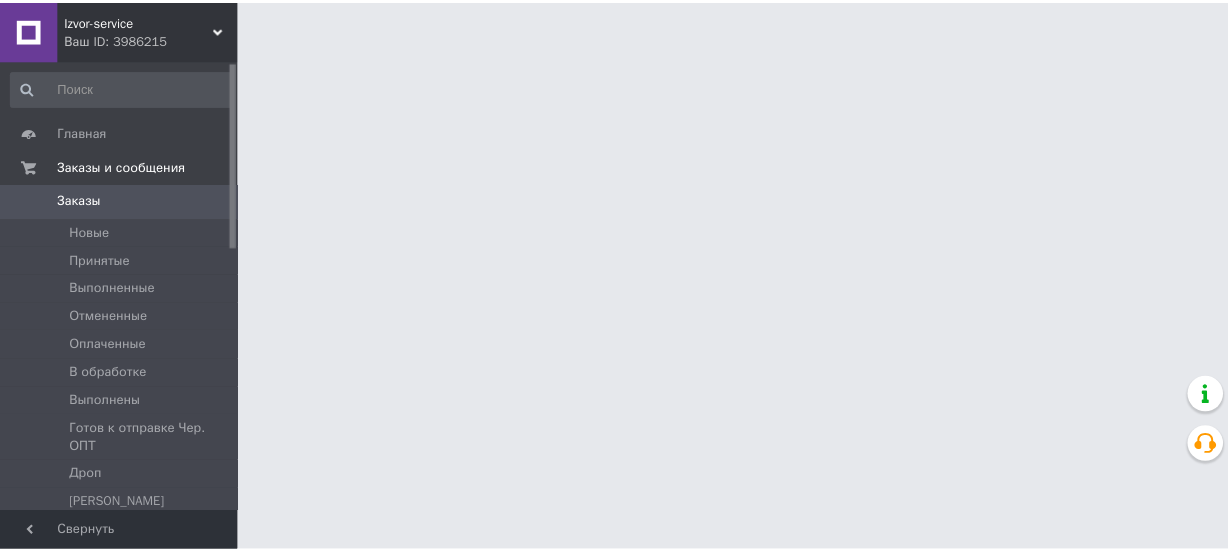 scroll, scrollTop: 0, scrollLeft: 0, axis: both 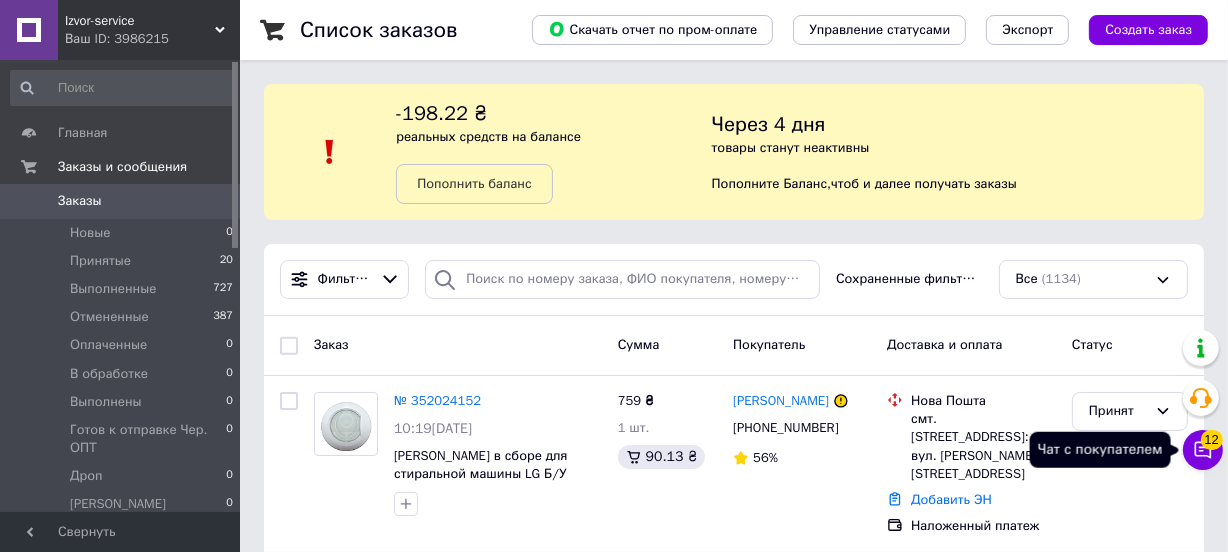 click 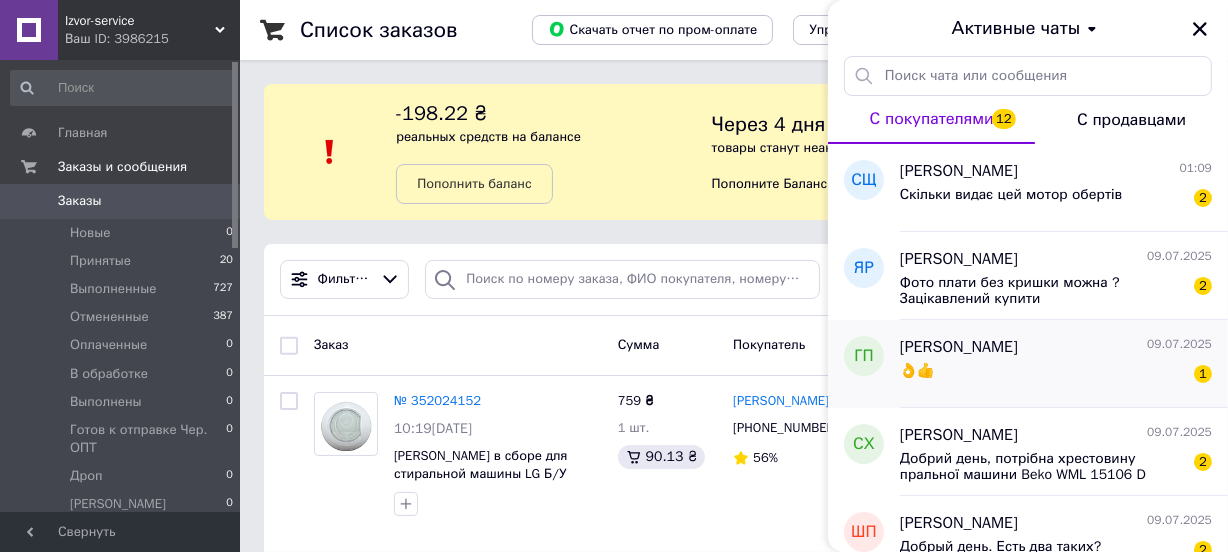 click on "👌👍 1" at bounding box center [1056, 375] 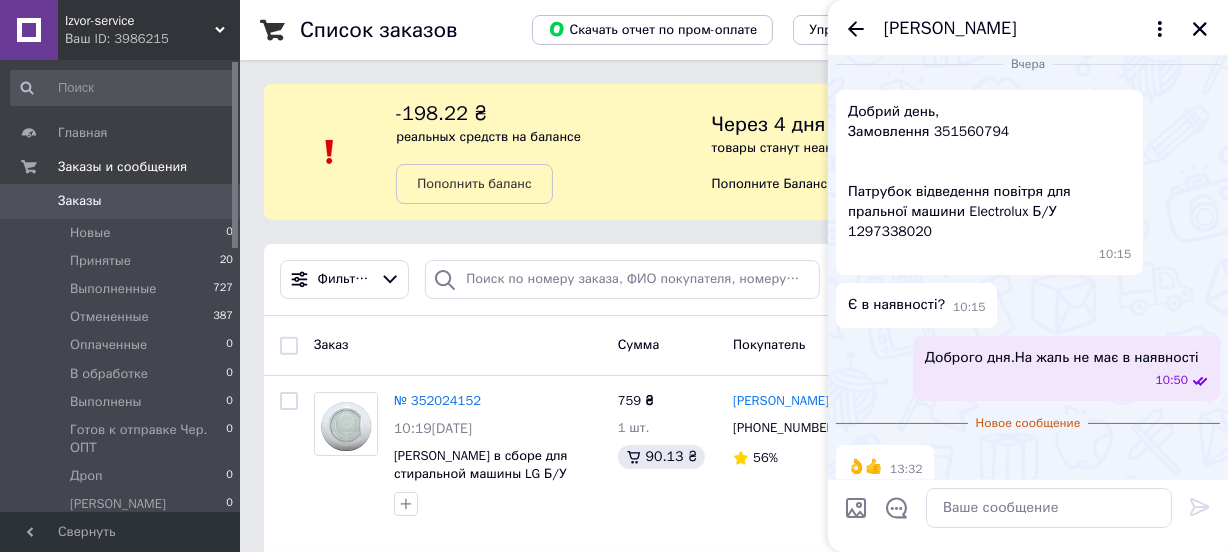 scroll, scrollTop: 17, scrollLeft: 0, axis: vertical 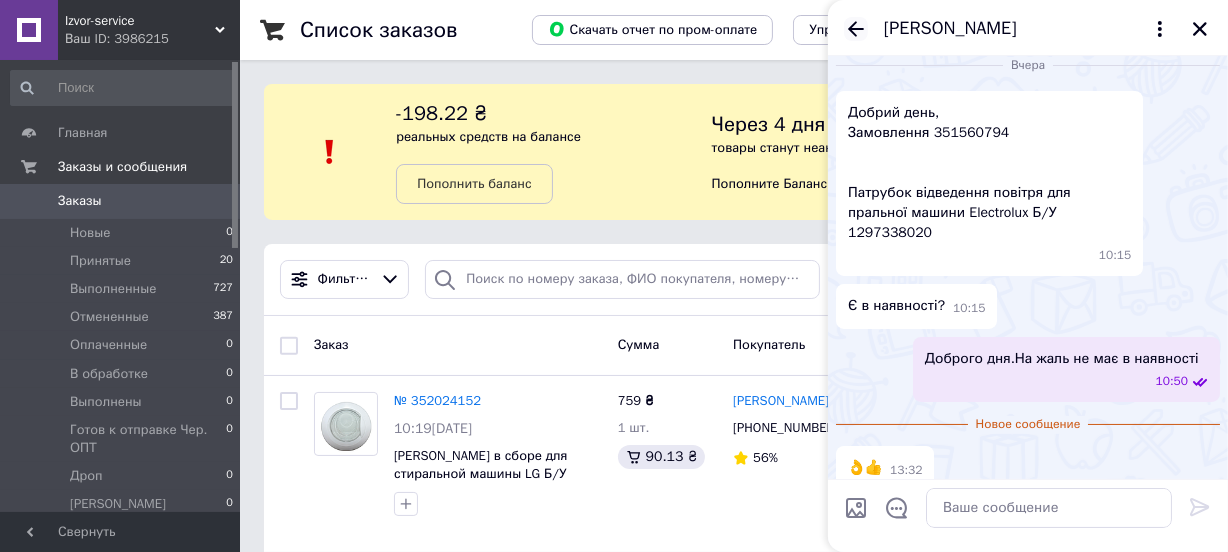 click 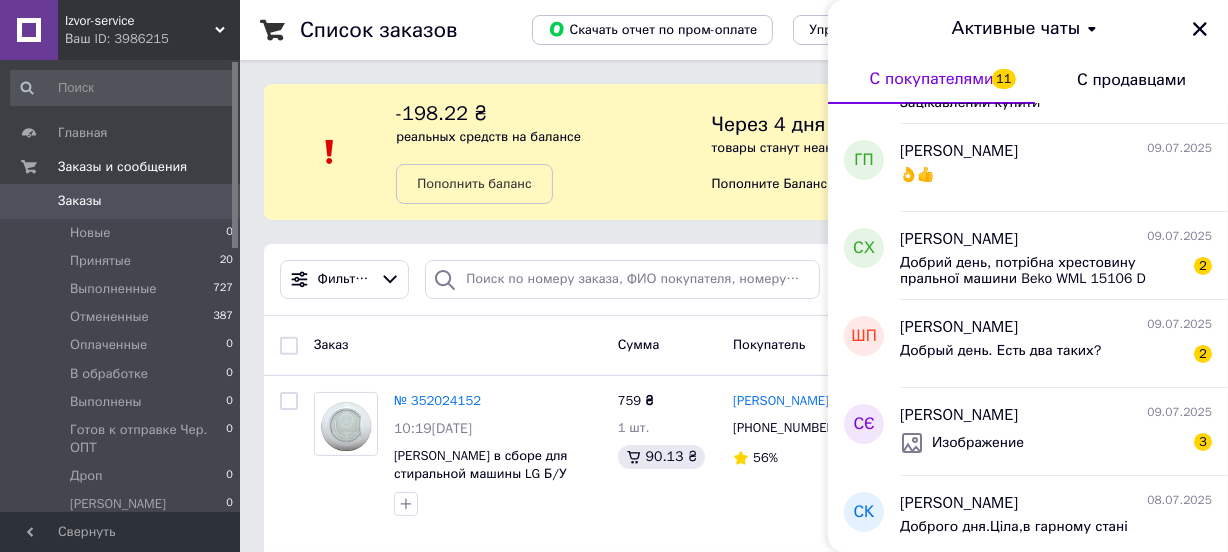 scroll, scrollTop: 181, scrollLeft: 0, axis: vertical 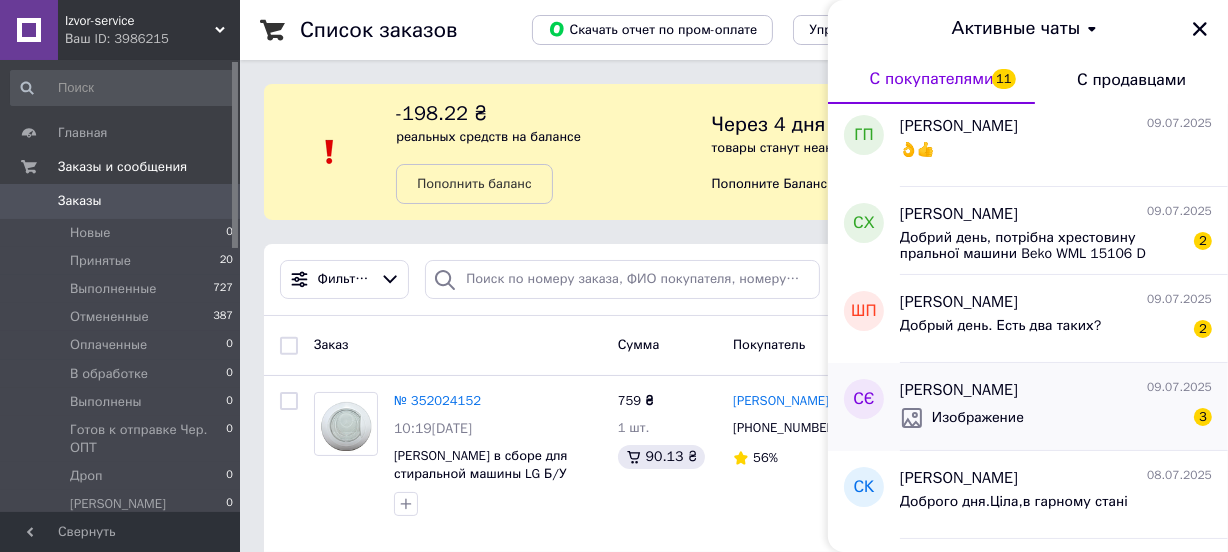 click on "Сергій Єрмілов" at bounding box center [959, 390] 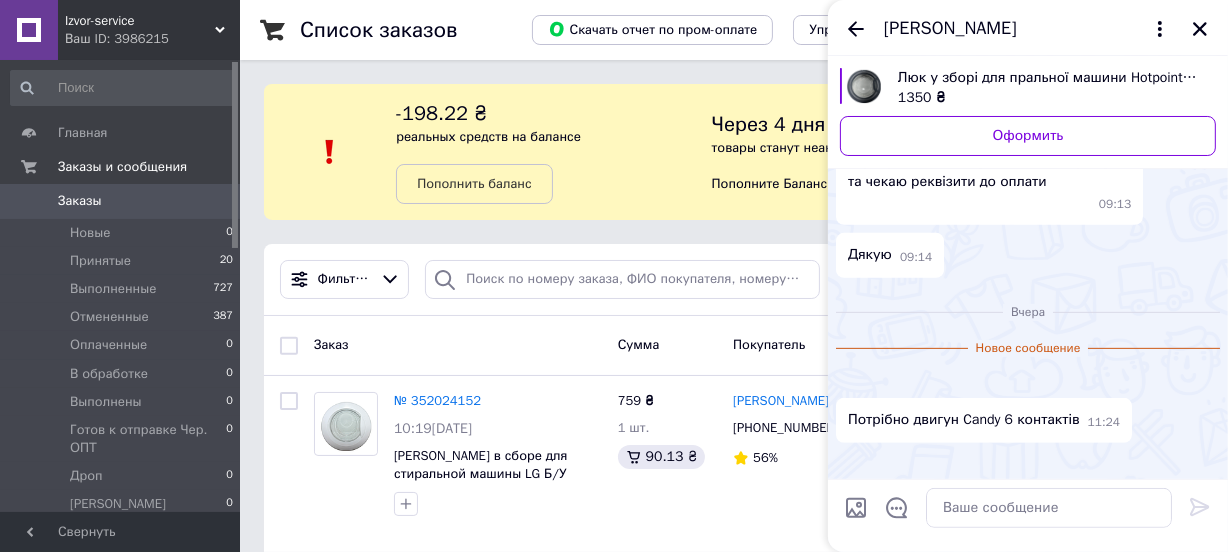 scroll, scrollTop: 1262, scrollLeft: 0, axis: vertical 